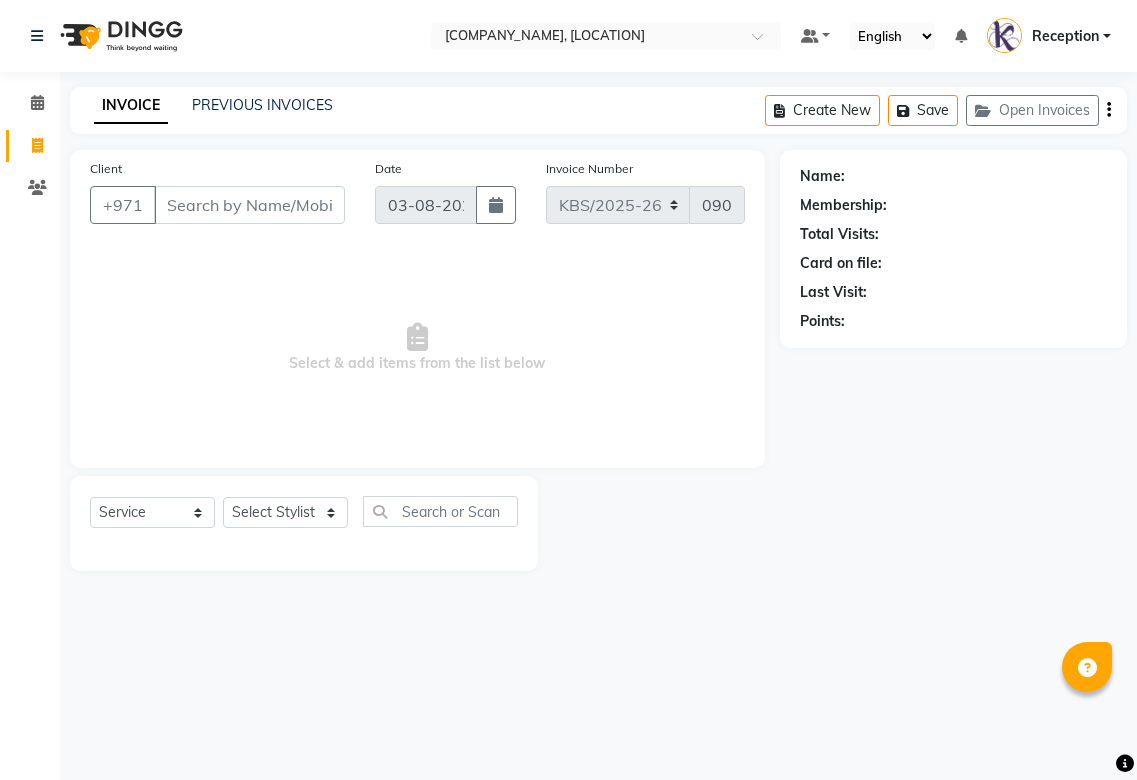 select on "service" 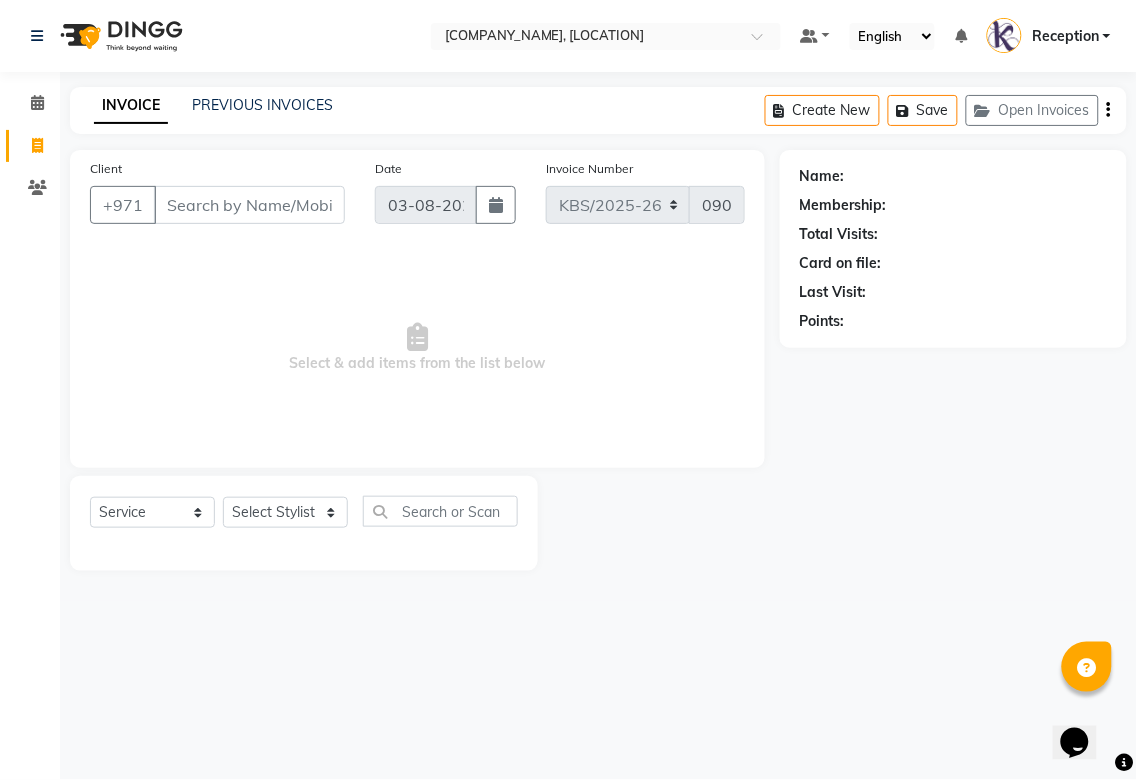 scroll, scrollTop: 0, scrollLeft: 0, axis: both 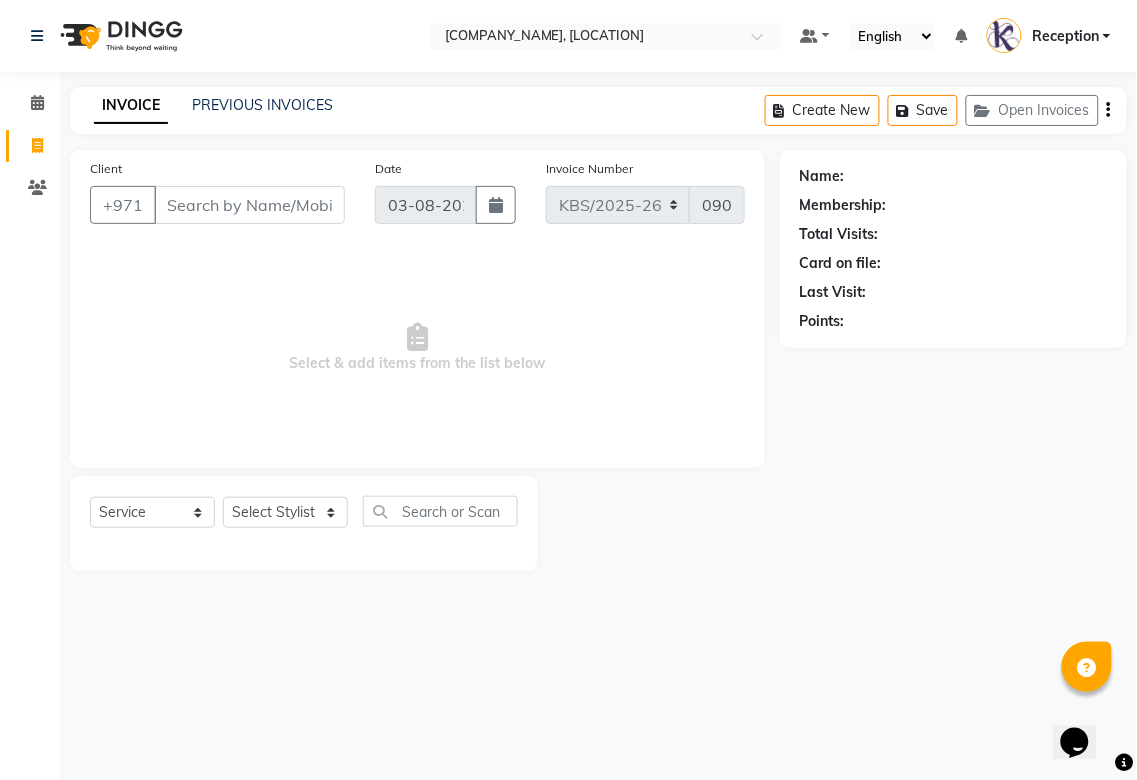 click on "Client" at bounding box center [249, 205] 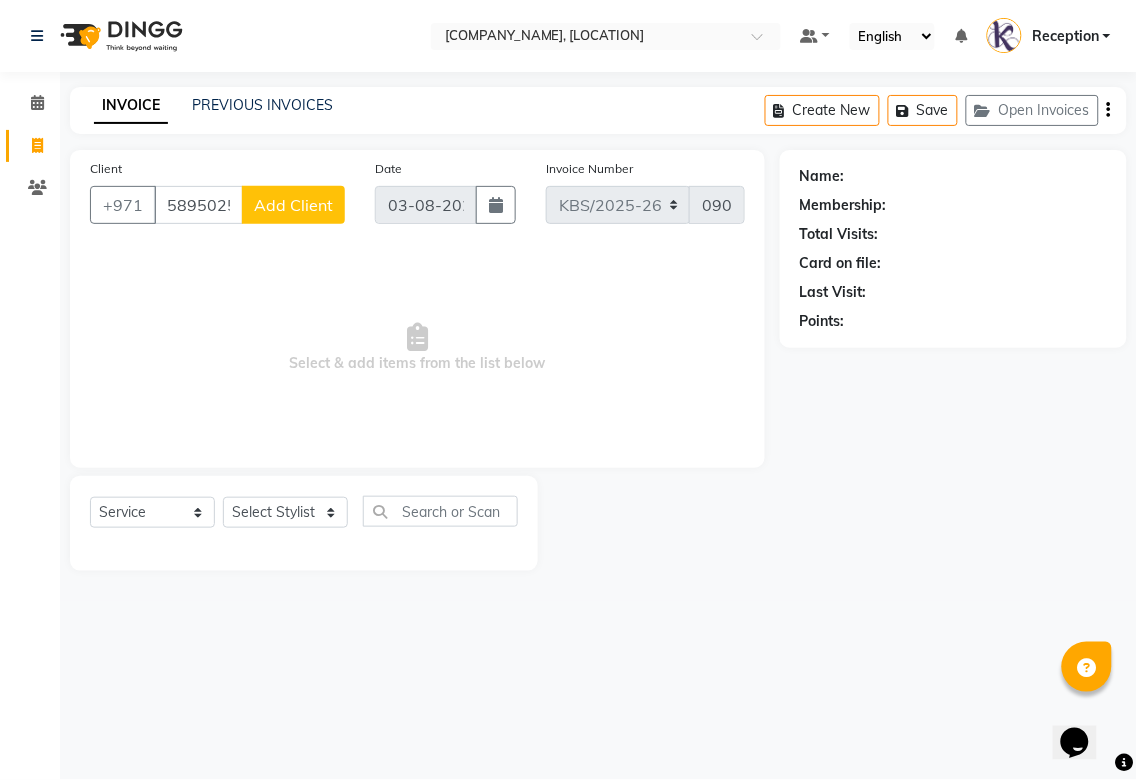 type on "589502578" 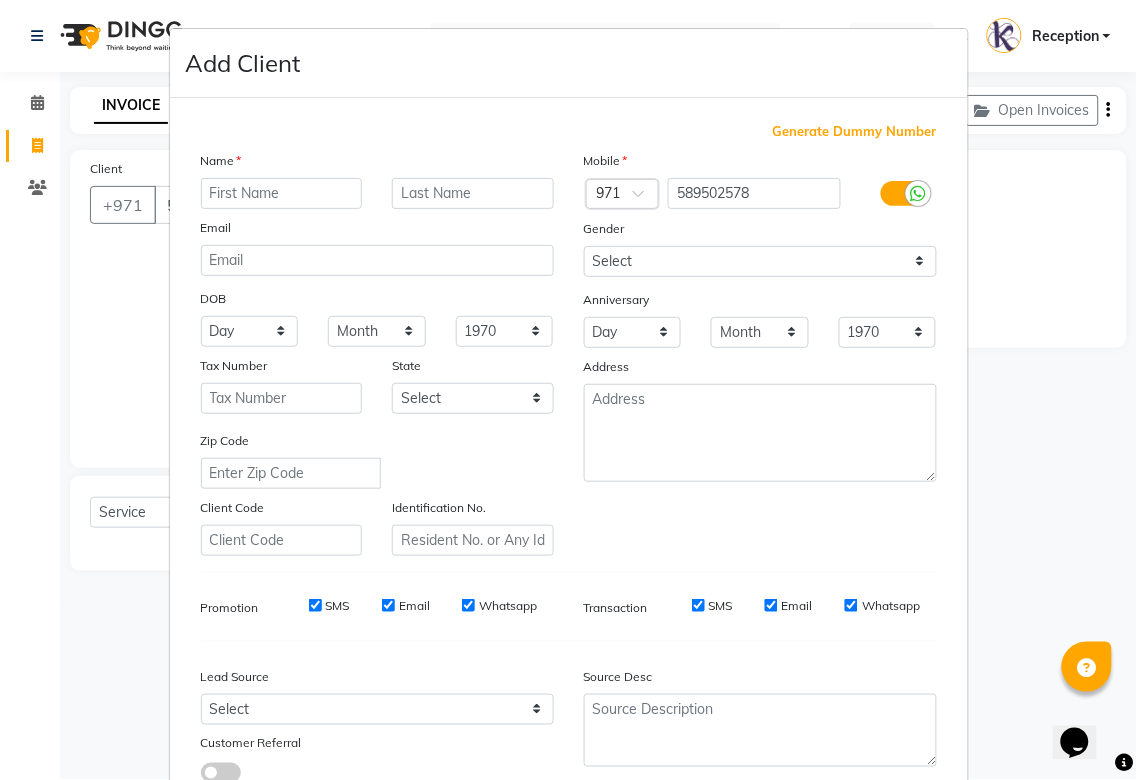 click at bounding box center (282, 193) 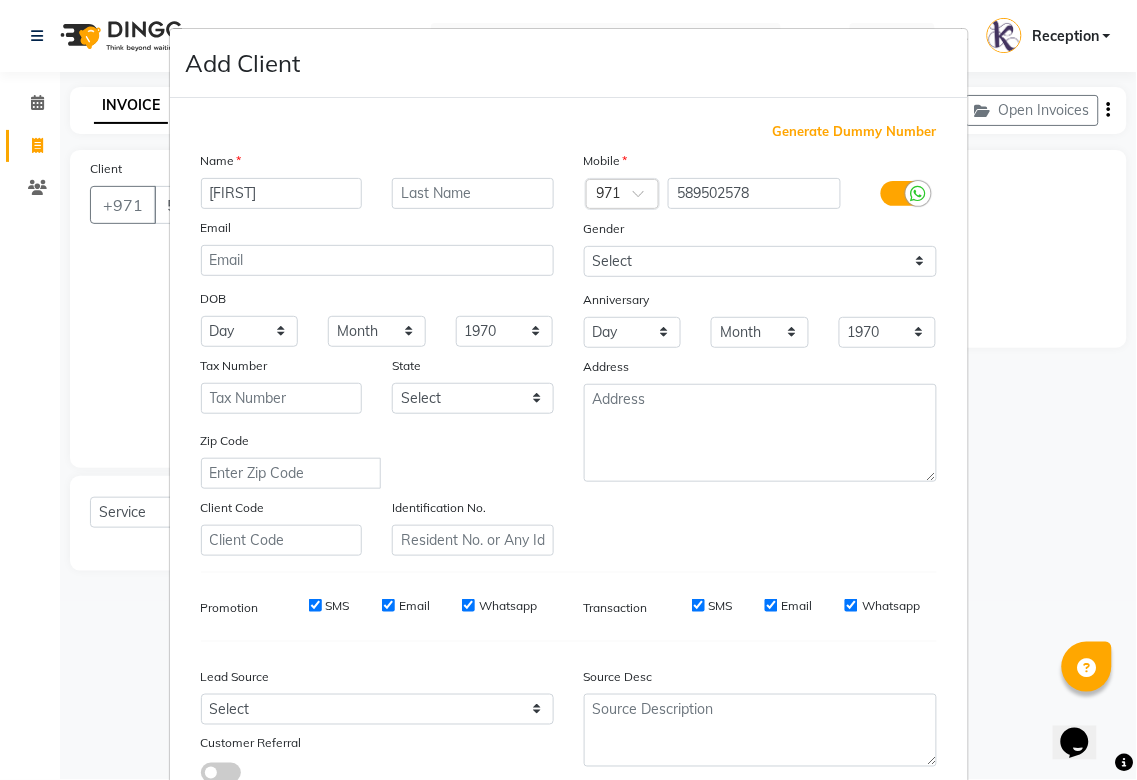 type on "[FIRST]" 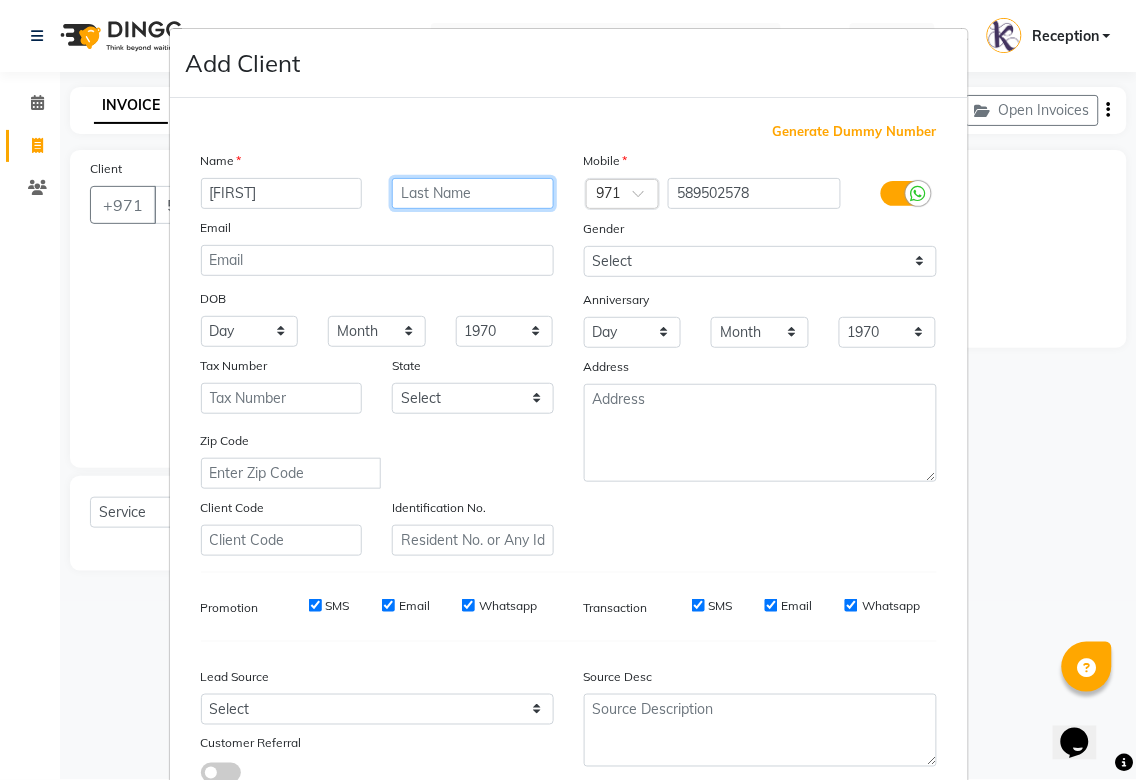 click at bounding box center [473, 193] 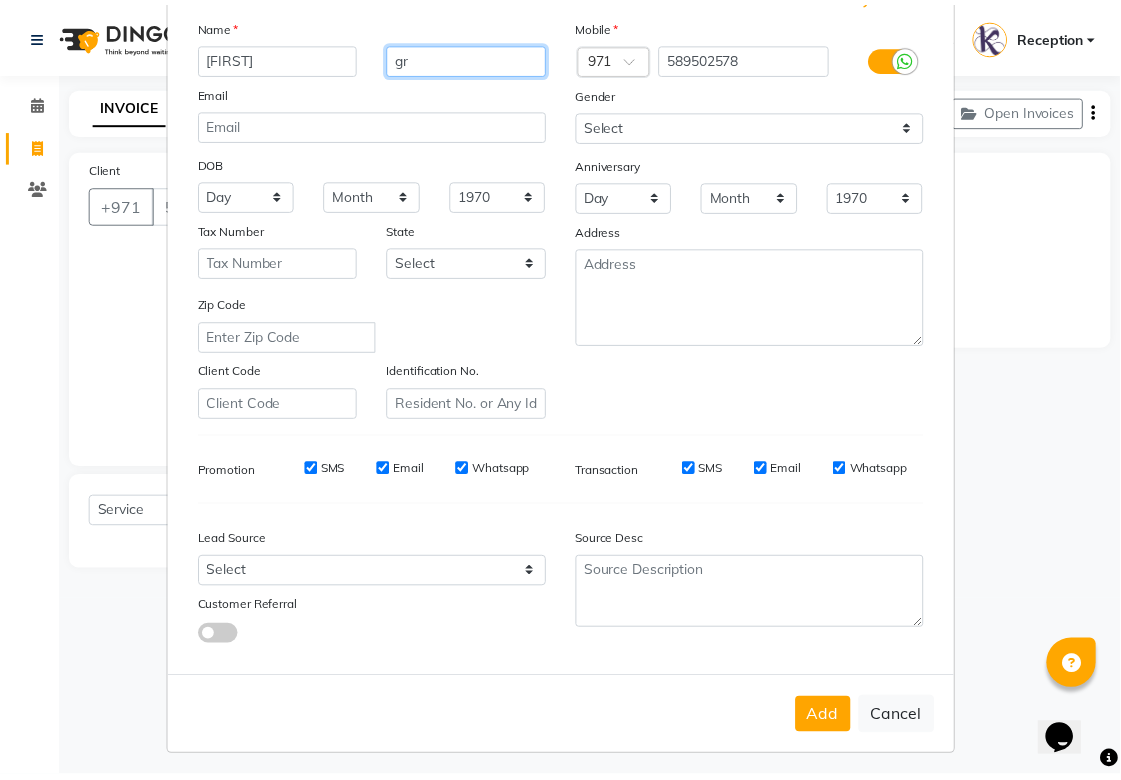 scroll, scrollTop: 144, scrollLeft: 0, axis: vertical 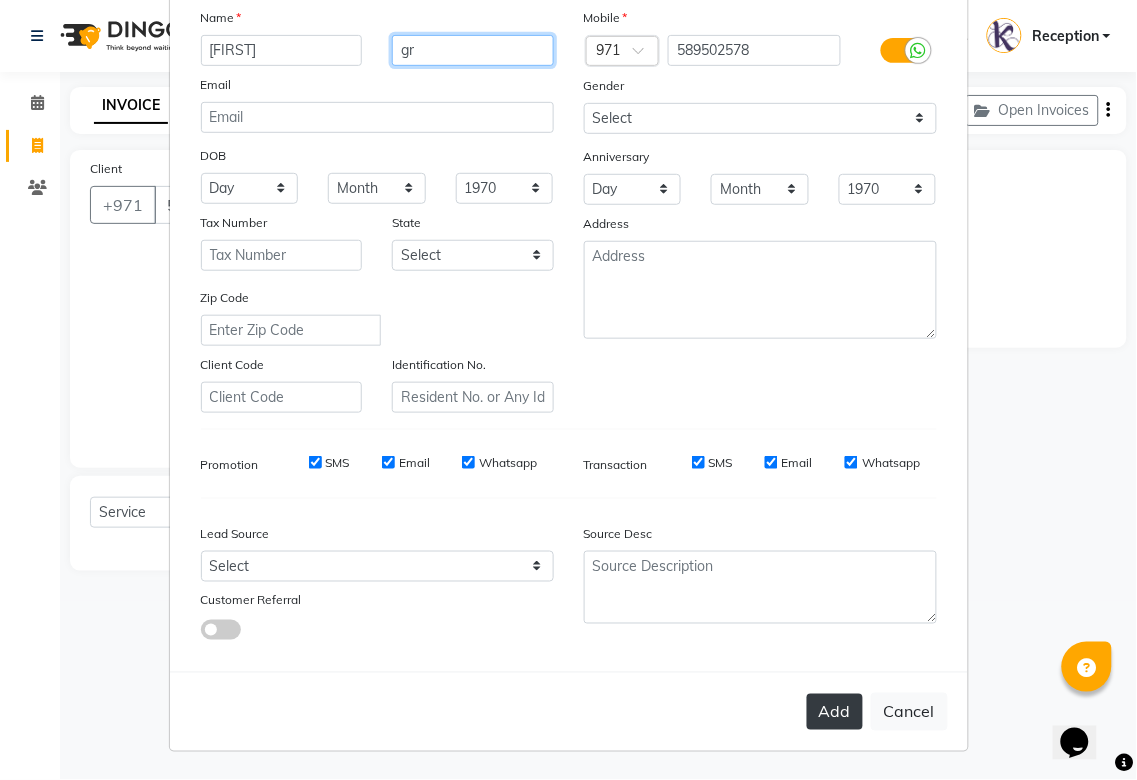type on "gr" 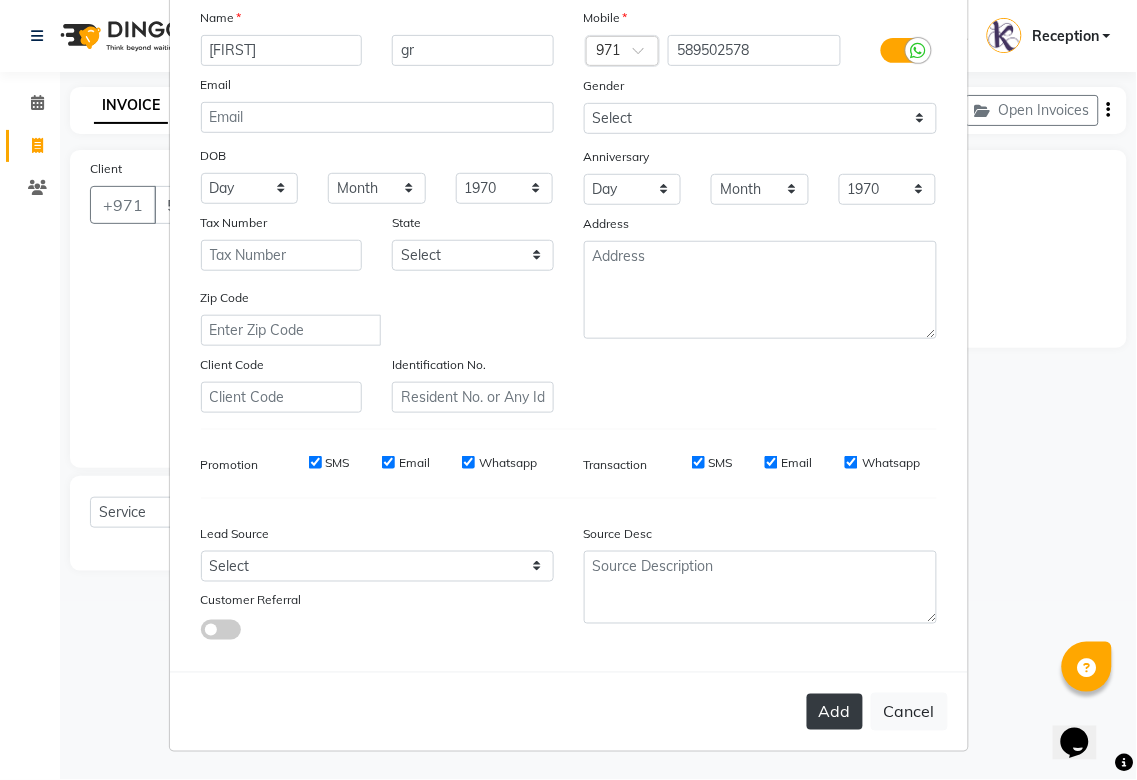 click on "Add" at bounding box center [835, 712] 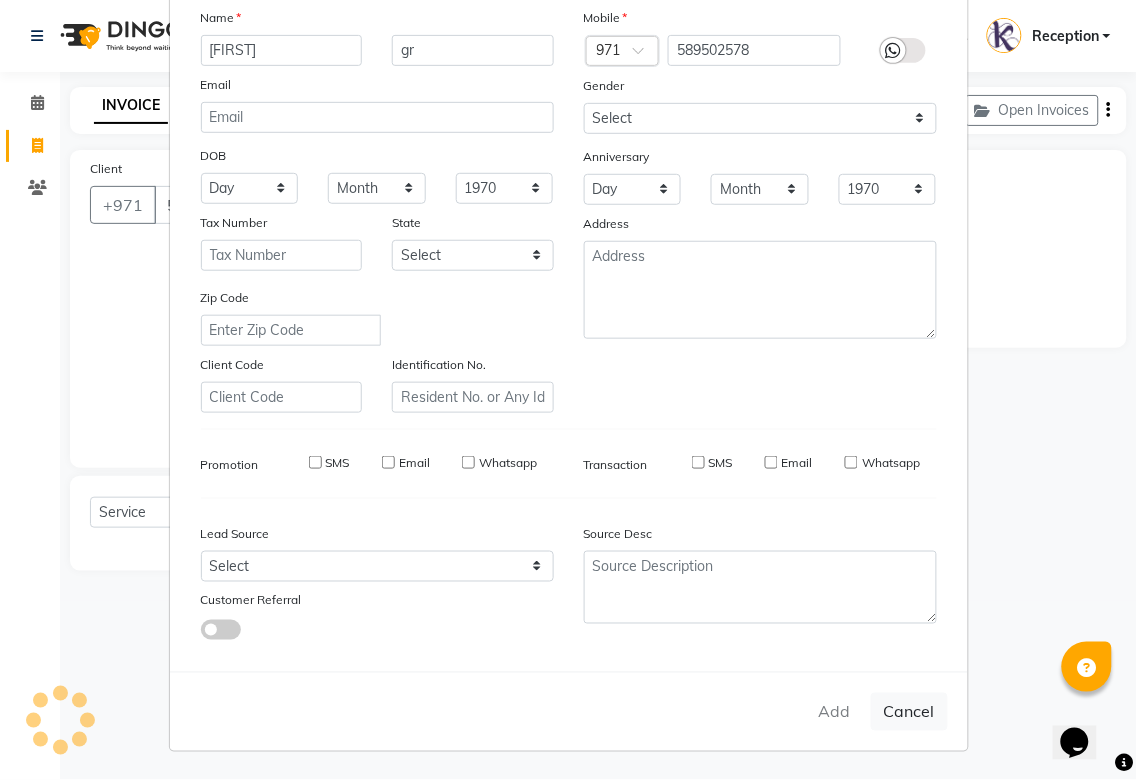 type on "[PHONE]" 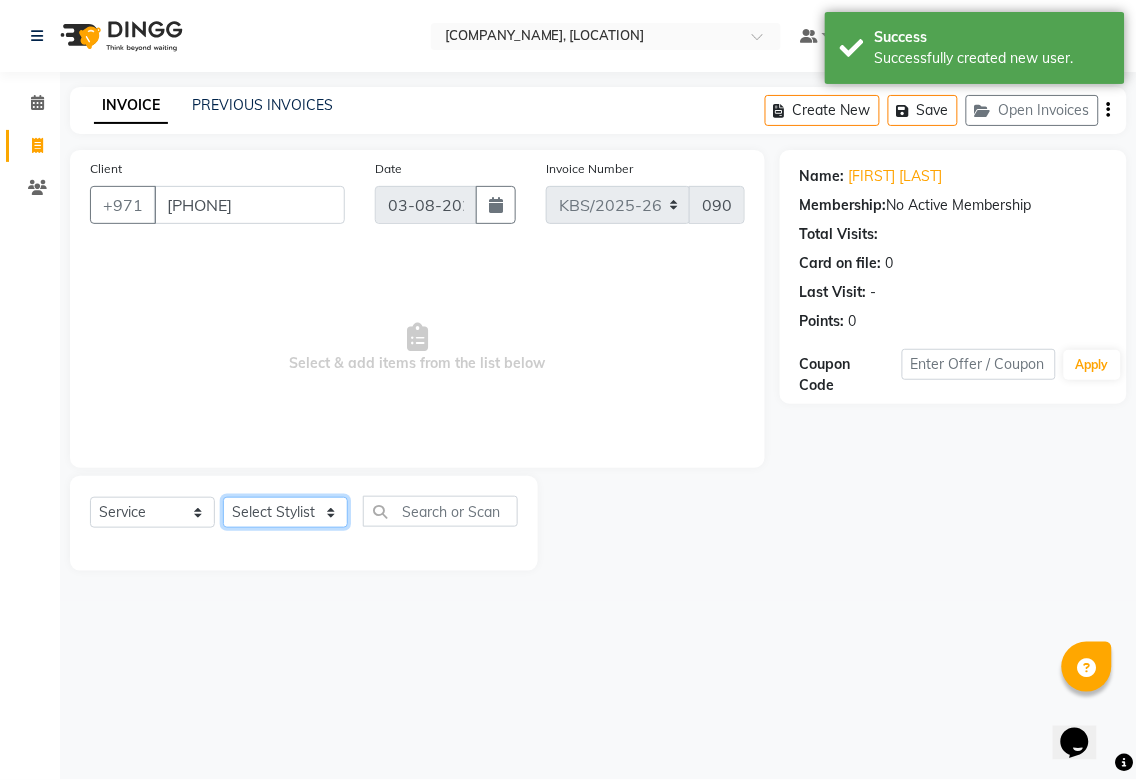click on "Select Stylist KIMOS [FIRST] Nameta Reception samreen [LAST]" 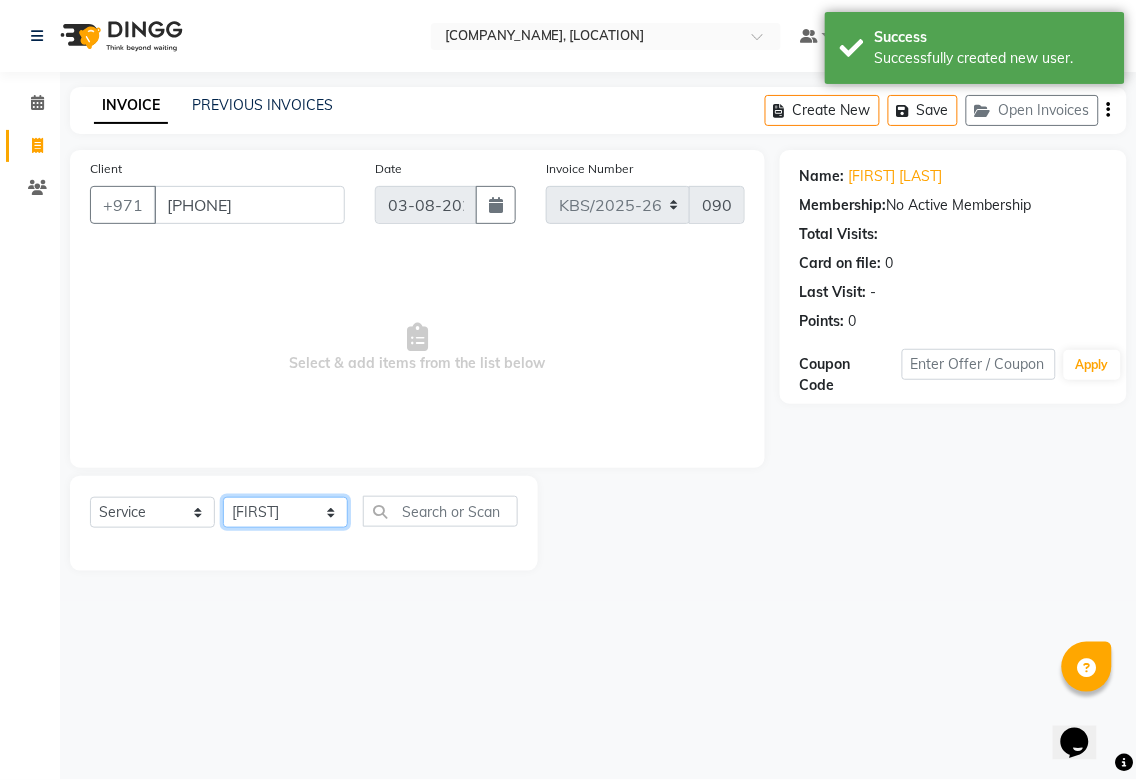 click on "Select Stylist KIMOS [FIRST] Nameta Reception samreen [LAST]" 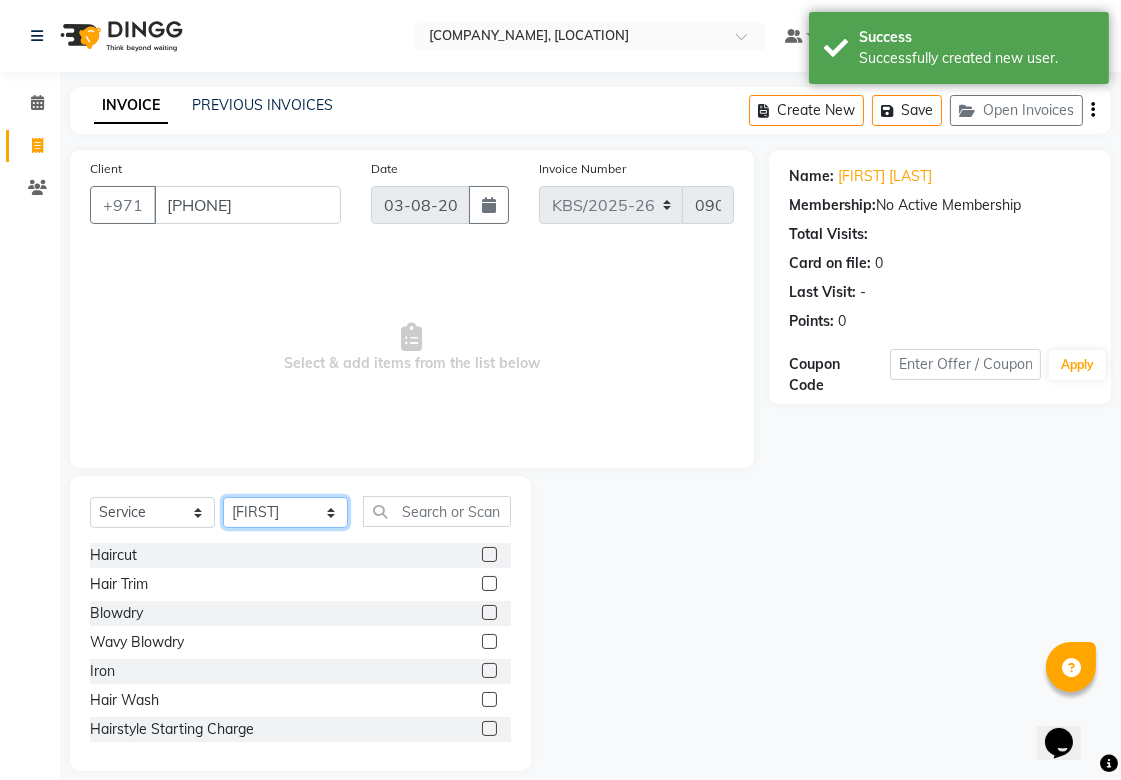 click on "Select Stylist KIMOS [FIRST] Nameta Reception samreen [LAST]" 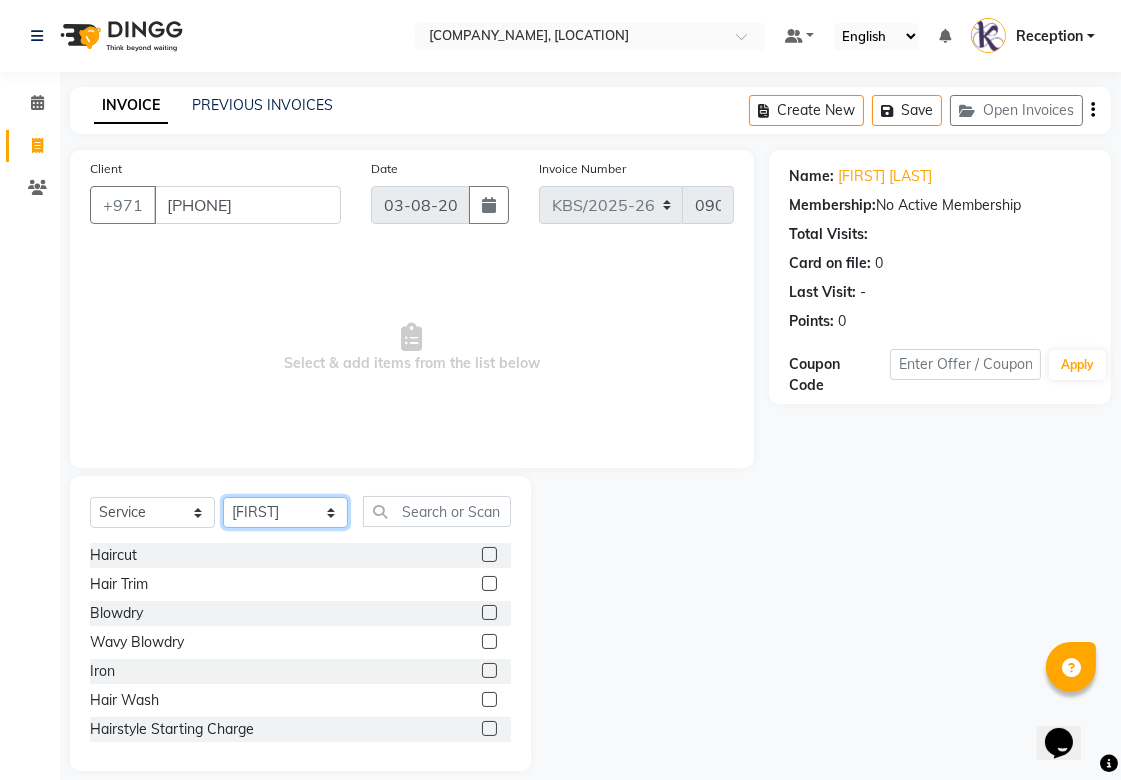 select on "52847" 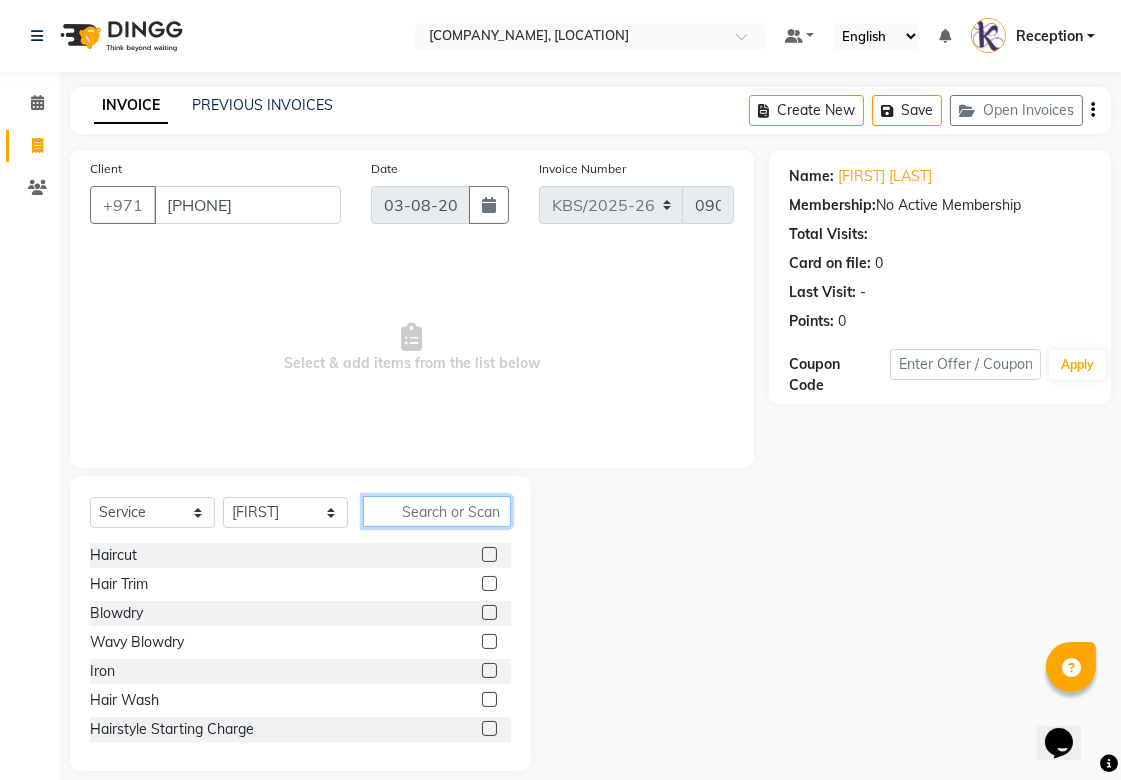 click 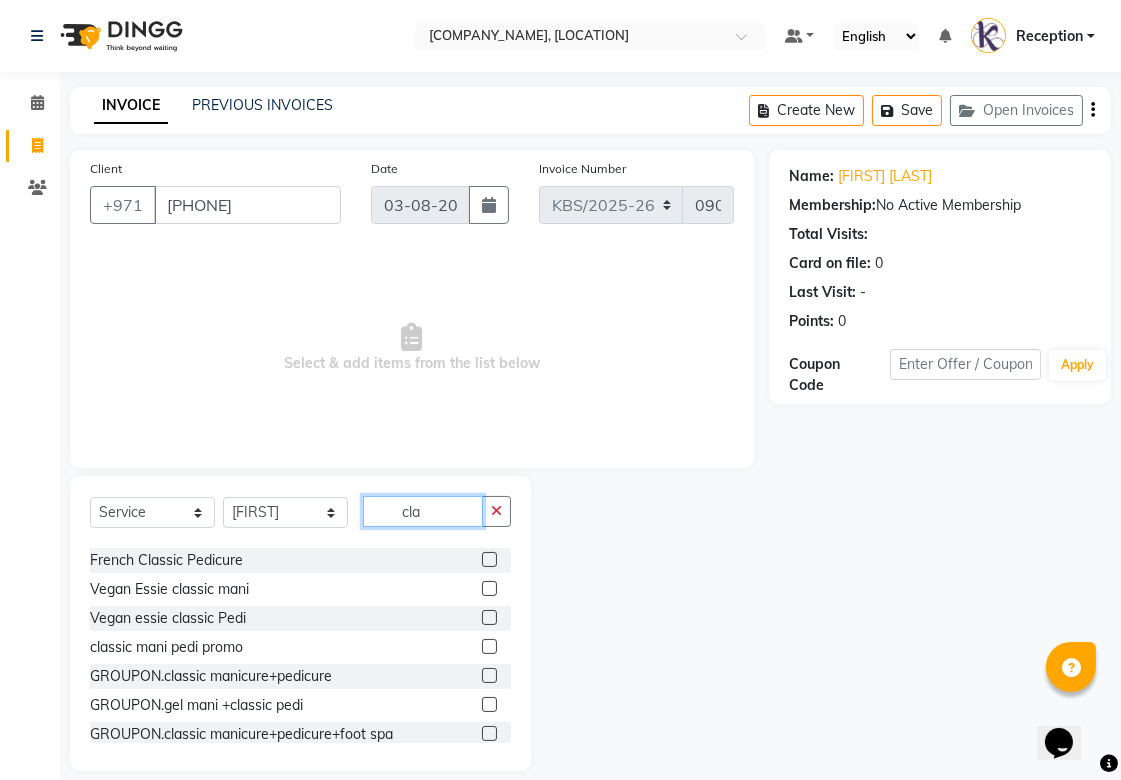 scroll, scrollTop: 222, scrollLeft: 0, axis: vertical 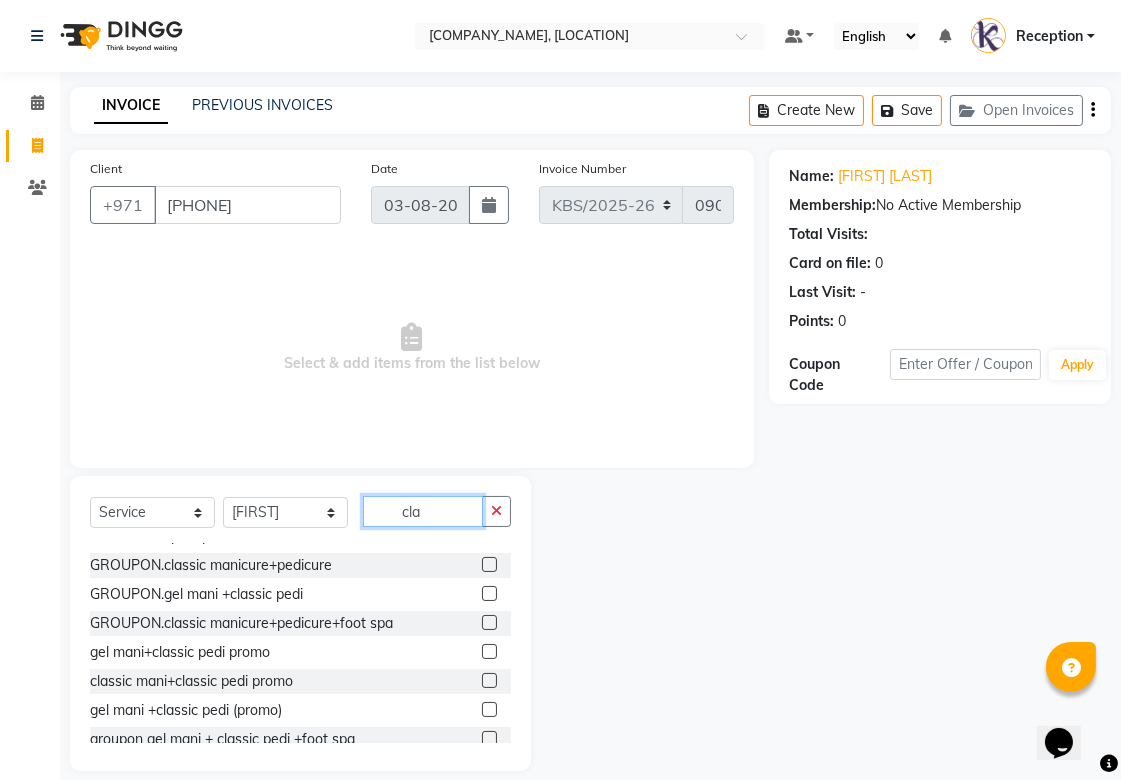 type on "cla" 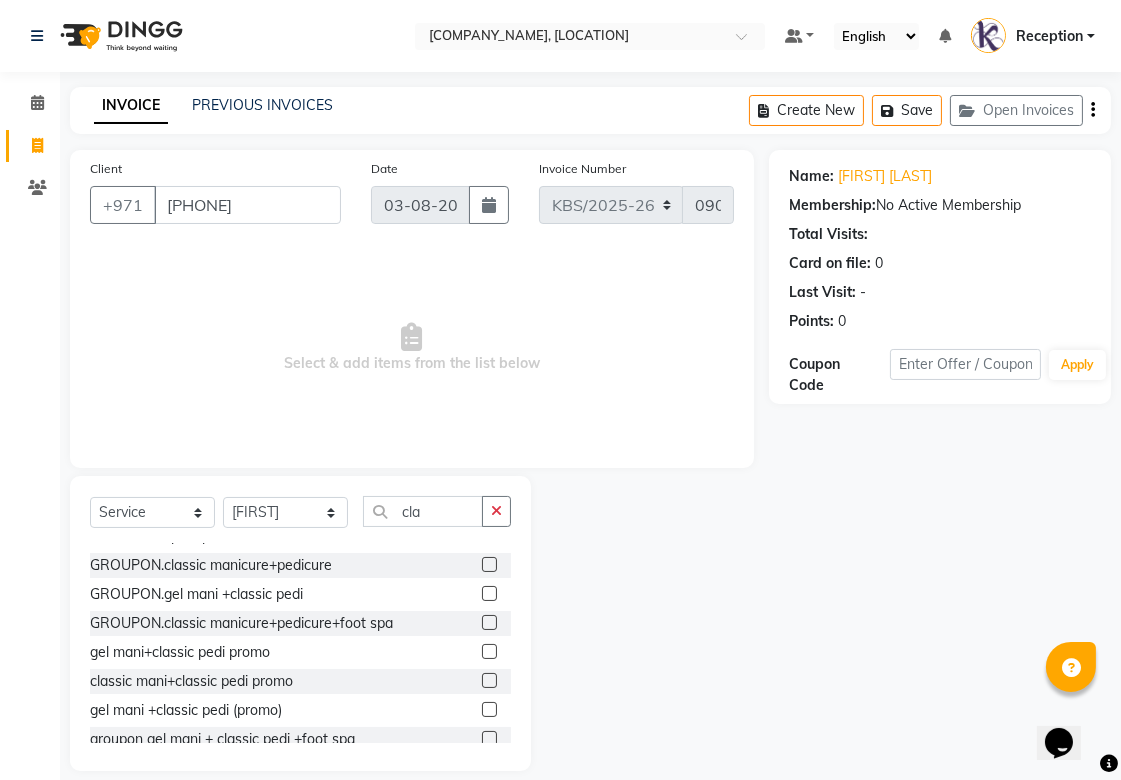 click 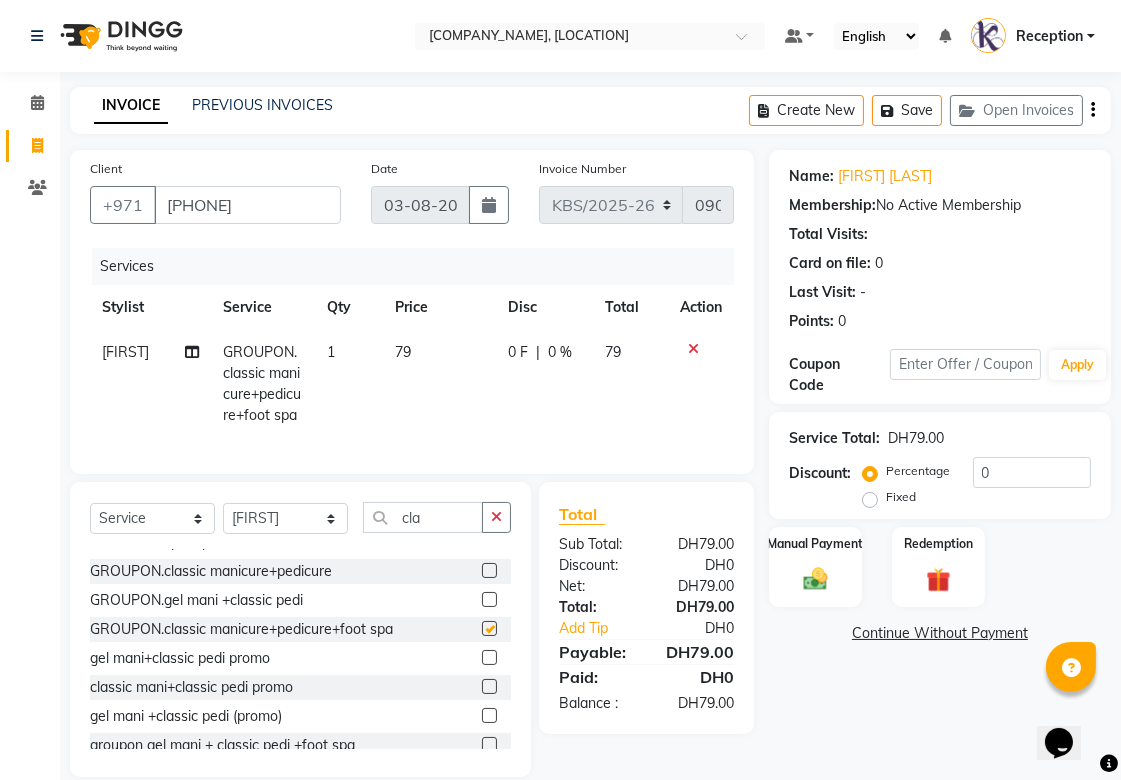 checkbox on "false" 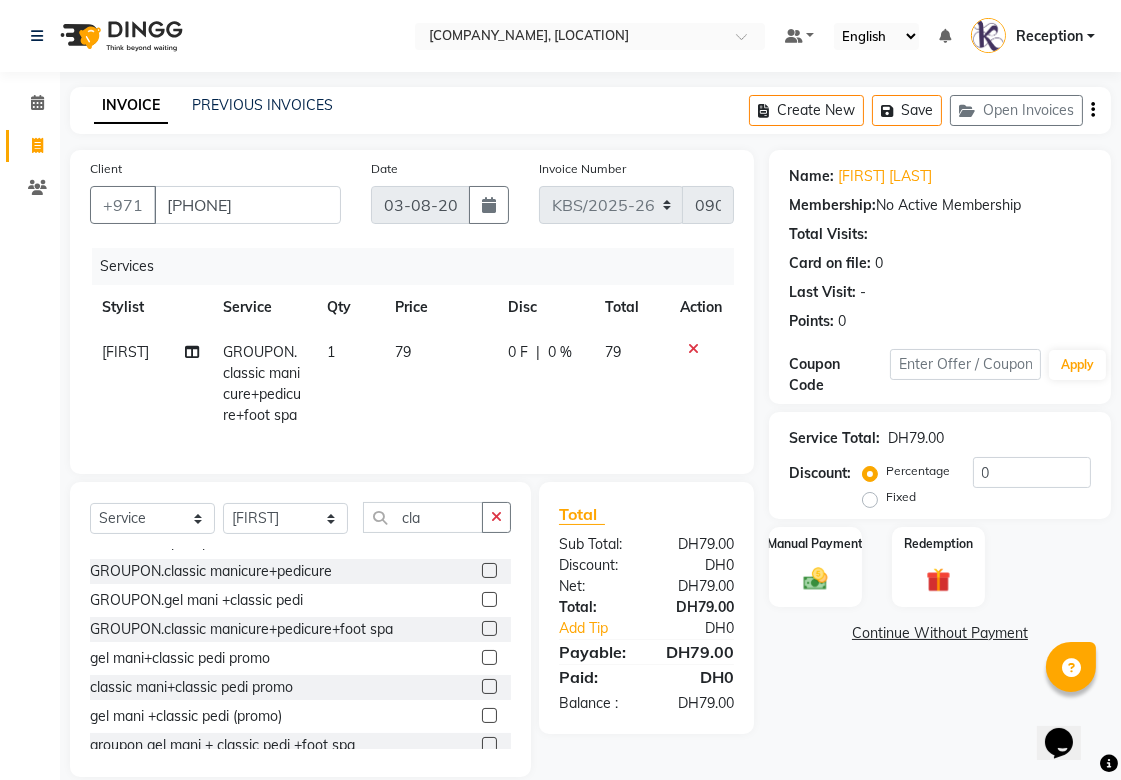click on "79" 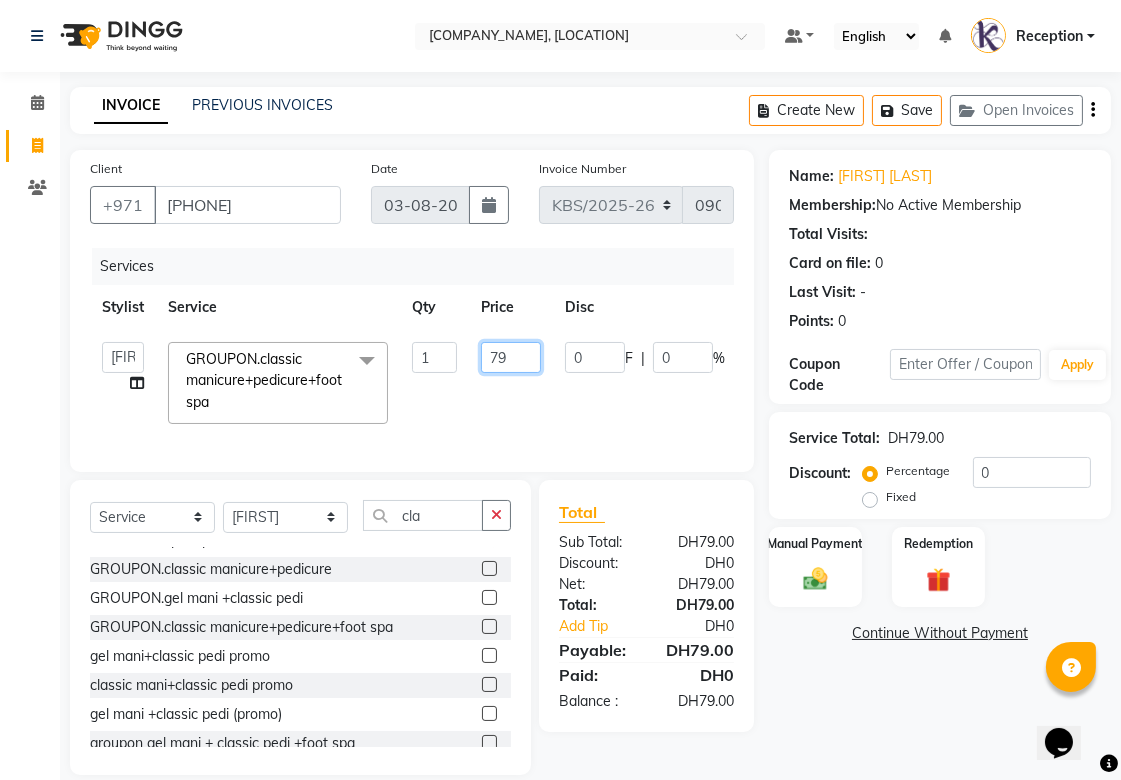 drag, startPoint x: 488, startPoint y: 340, endPoint x: 467, endPoint y: 344, distance: 21.377558 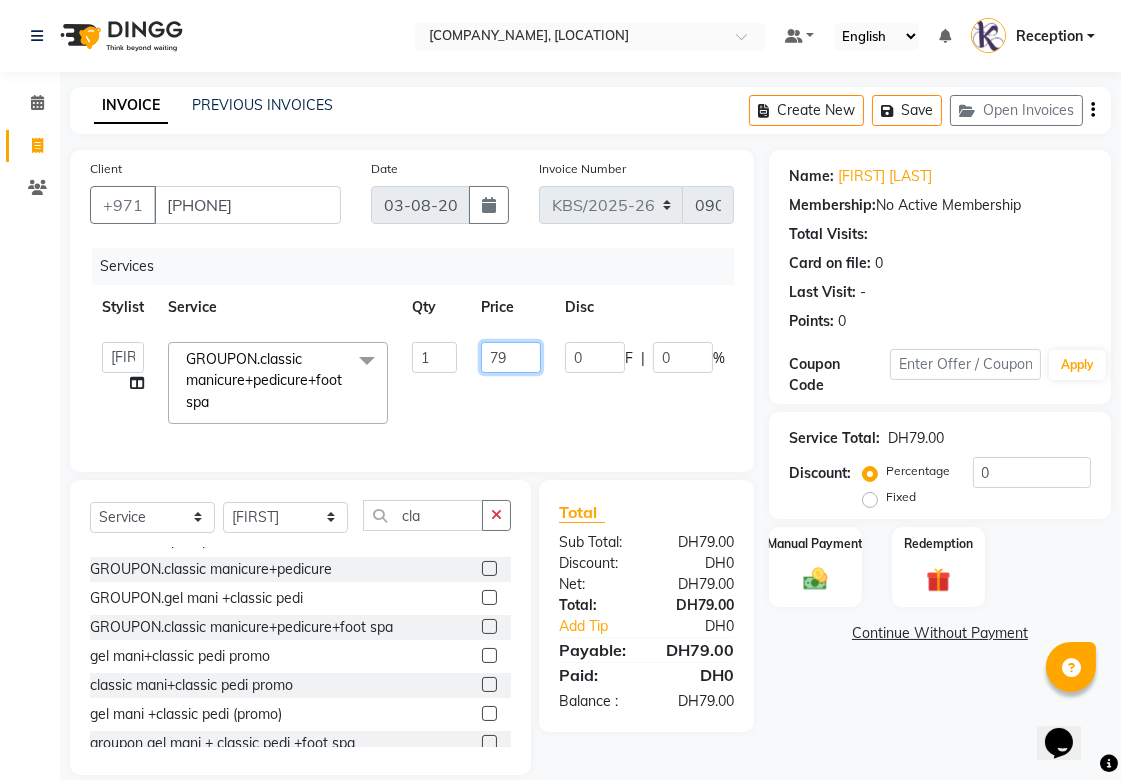 click on "79" 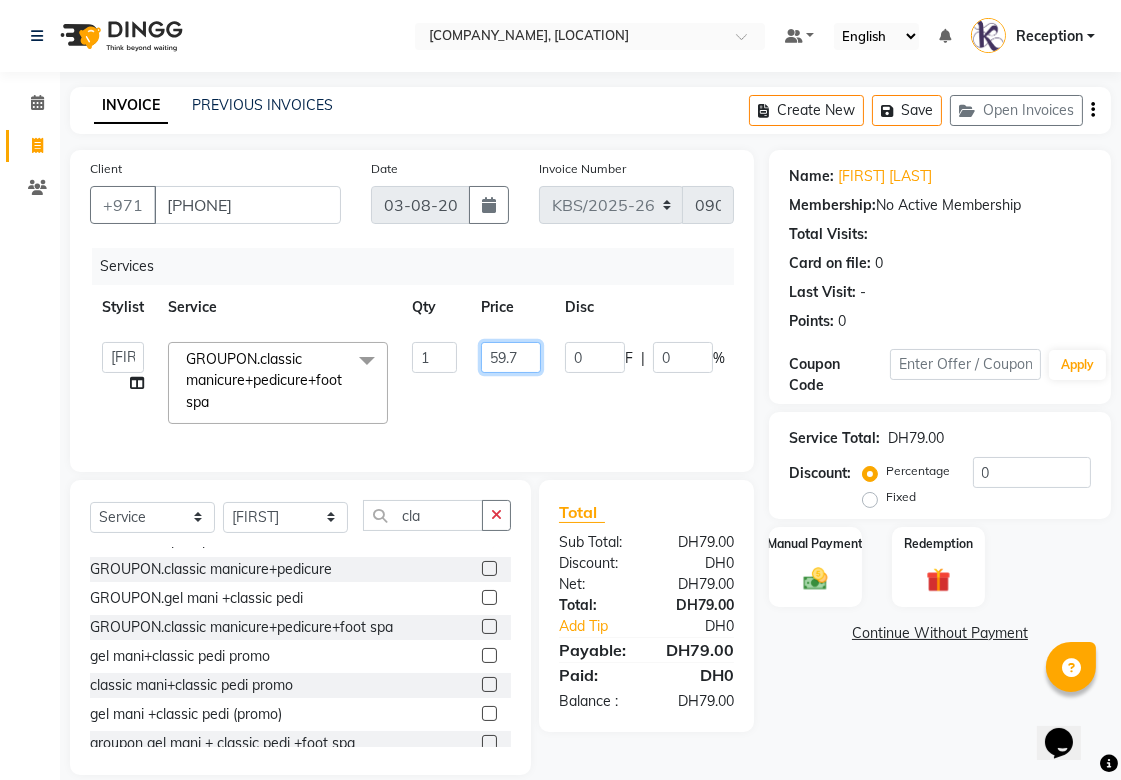 type on "59.75" 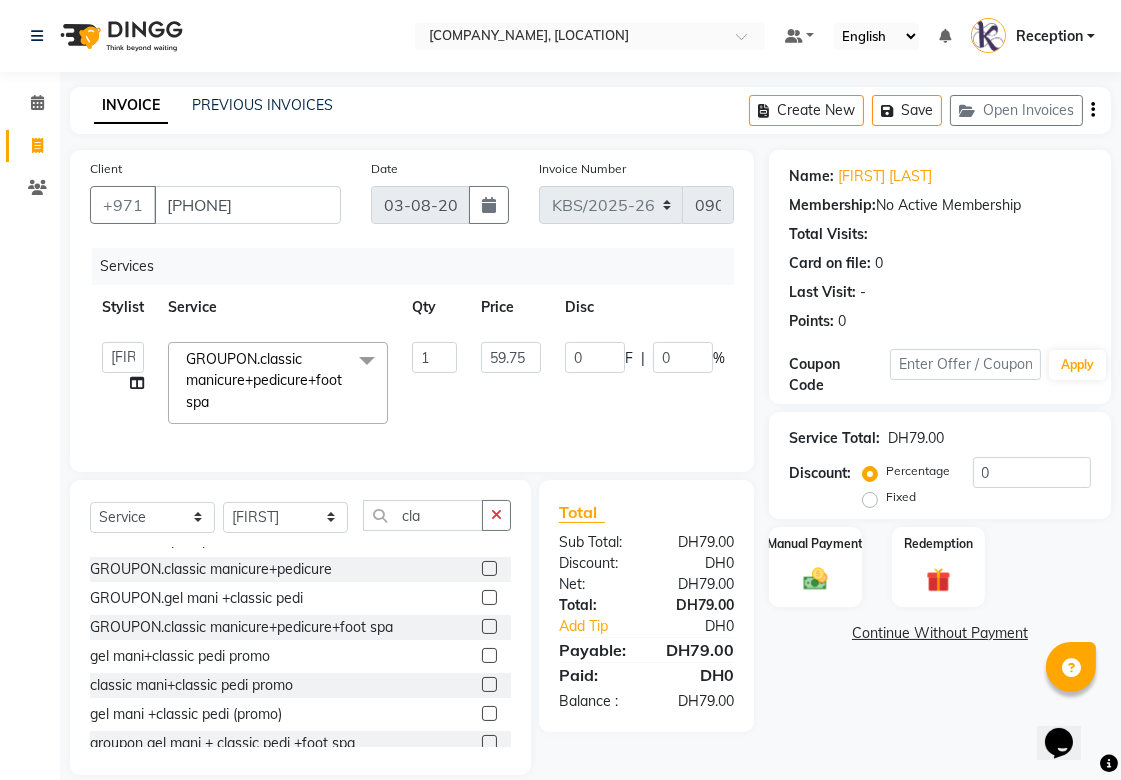 click on "Name: [FIRST] [LAST] Membership: No Active Membership Total Visits: Card on file: 0 Last Visit: - Points: 0 Coupon Code Apply Service Total: DH79.00 Discount: Percentage Fixed 0 Manual Payment Redemption Continue Without Payment" 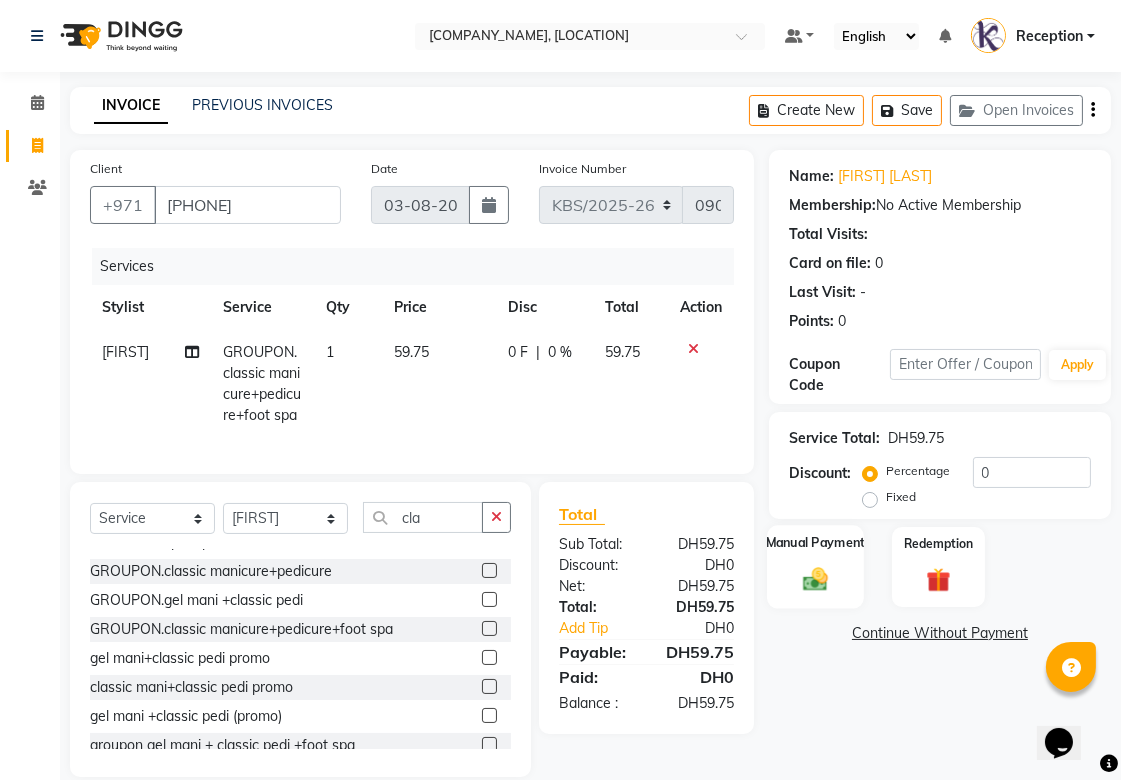 click on "Manual Payment" 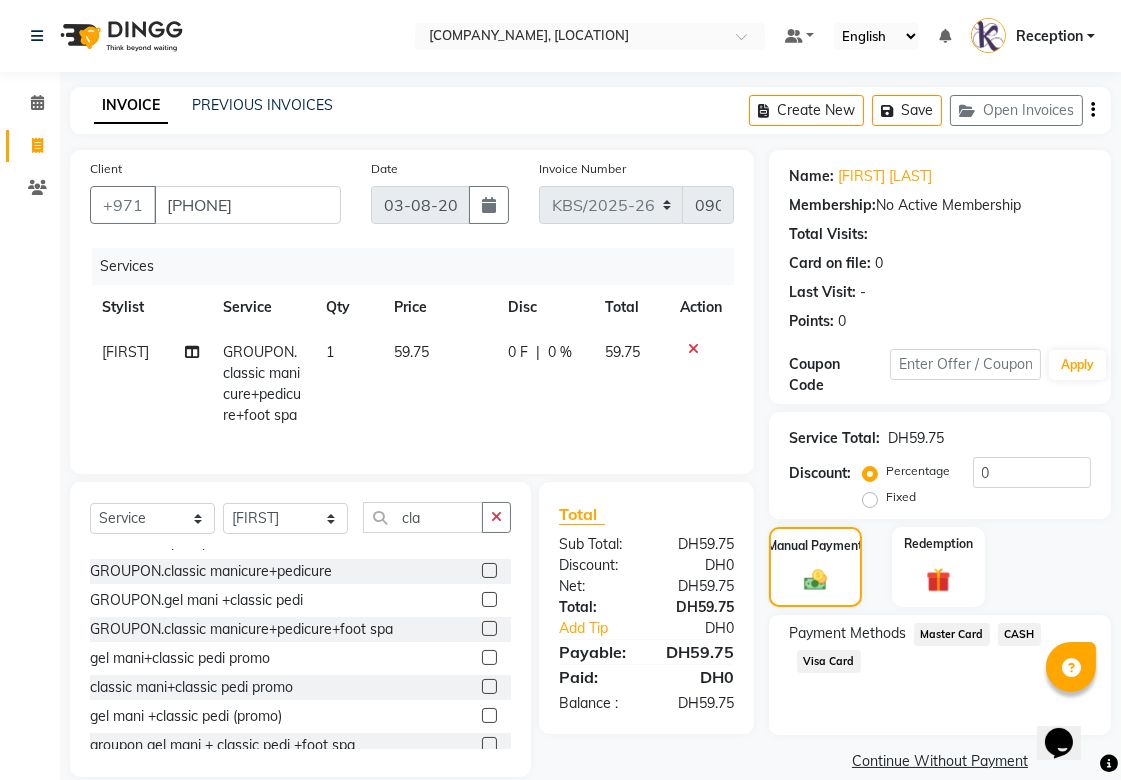 click on "CASH" 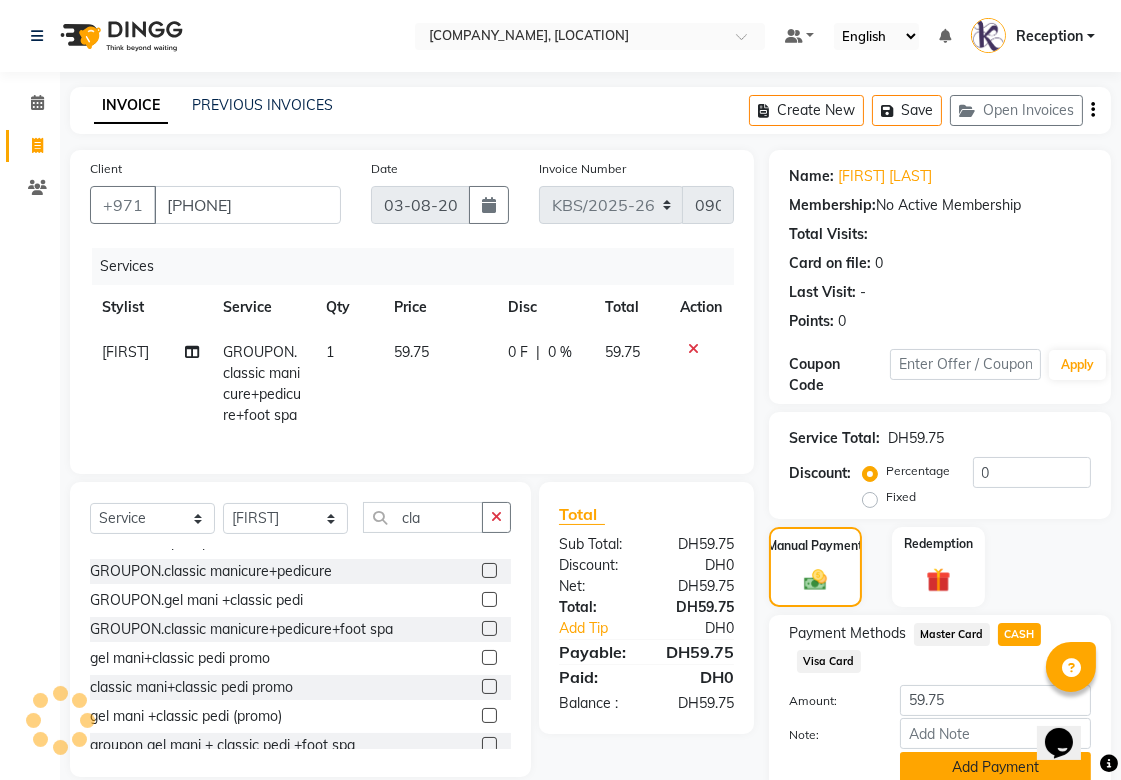 click on "Add Payment" 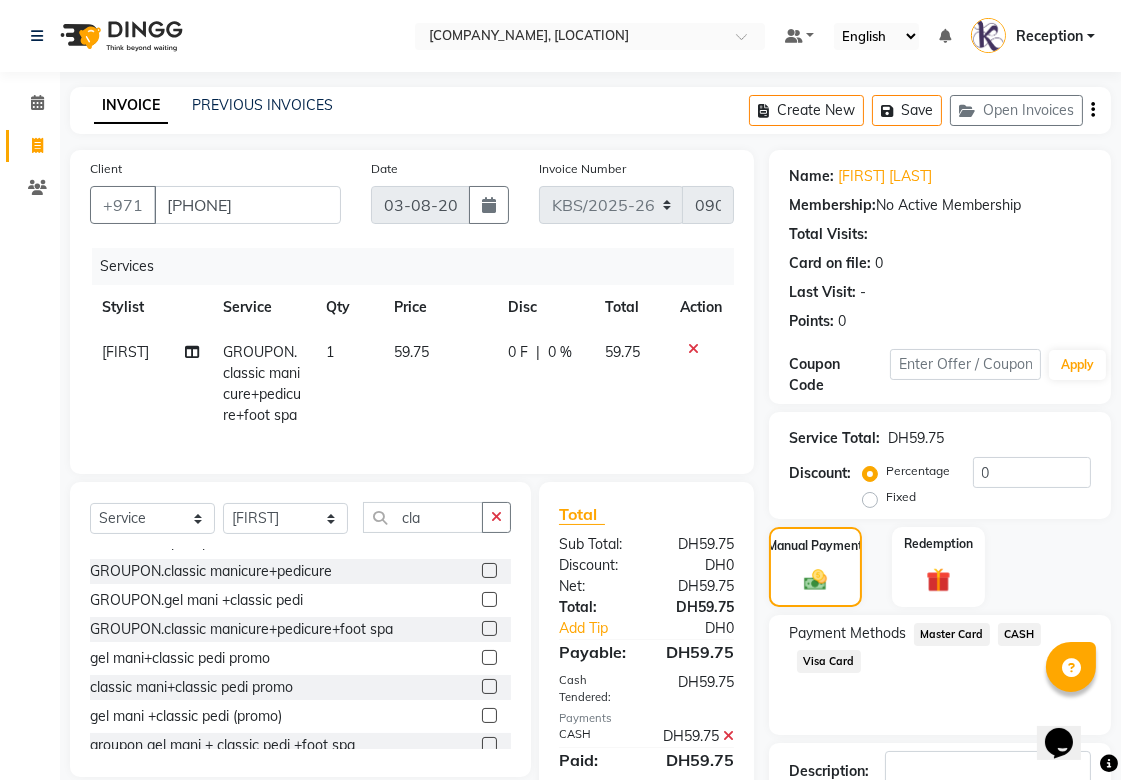 click on "CASH" 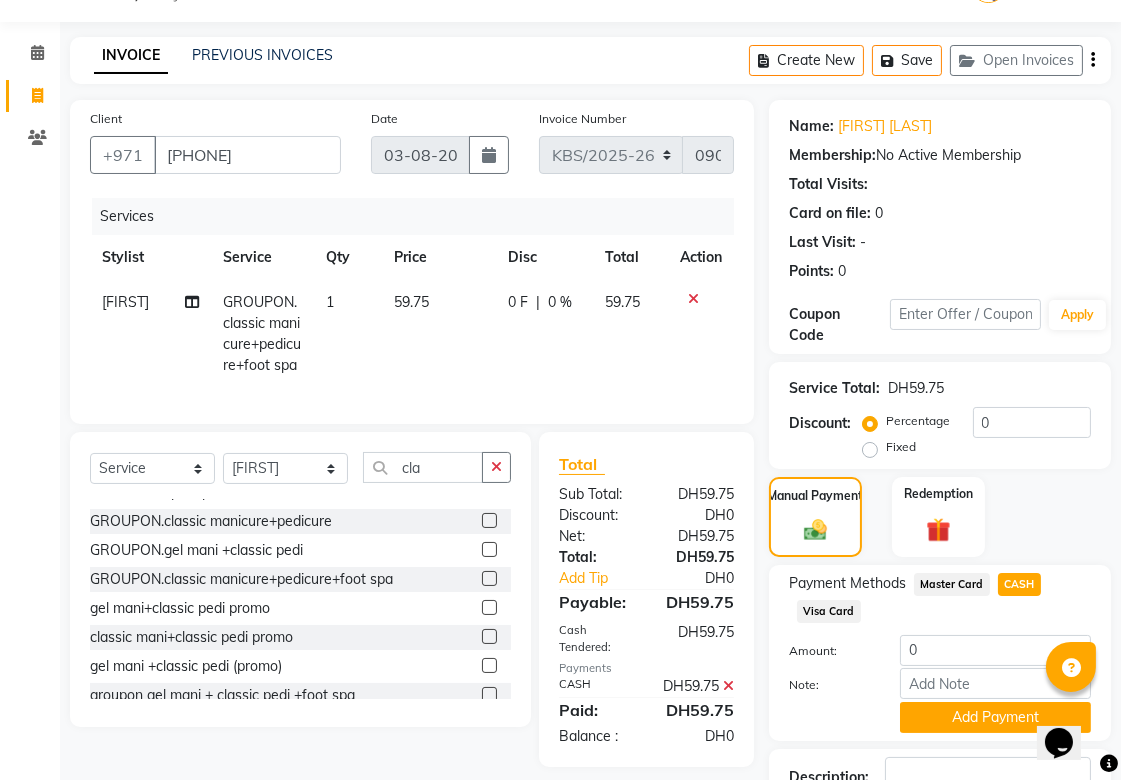 scroll, scrollTop: 196, scrollLeft: 0, axis: vertical 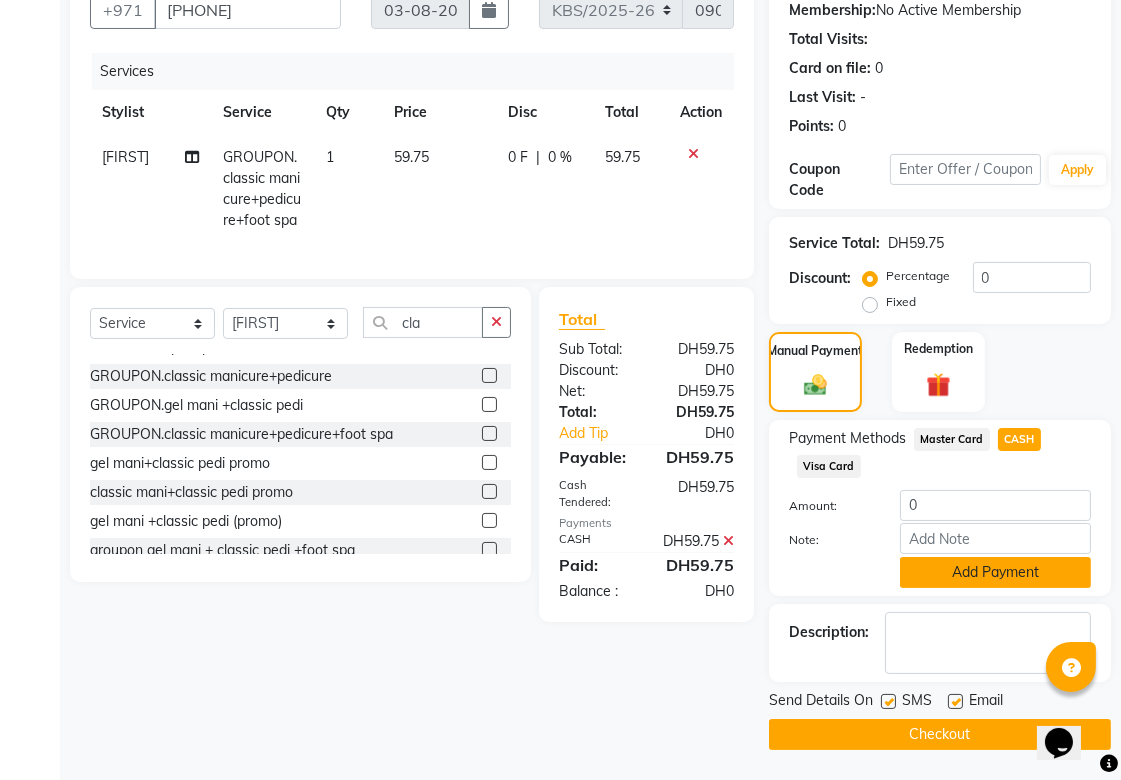 click on "Add Payment" 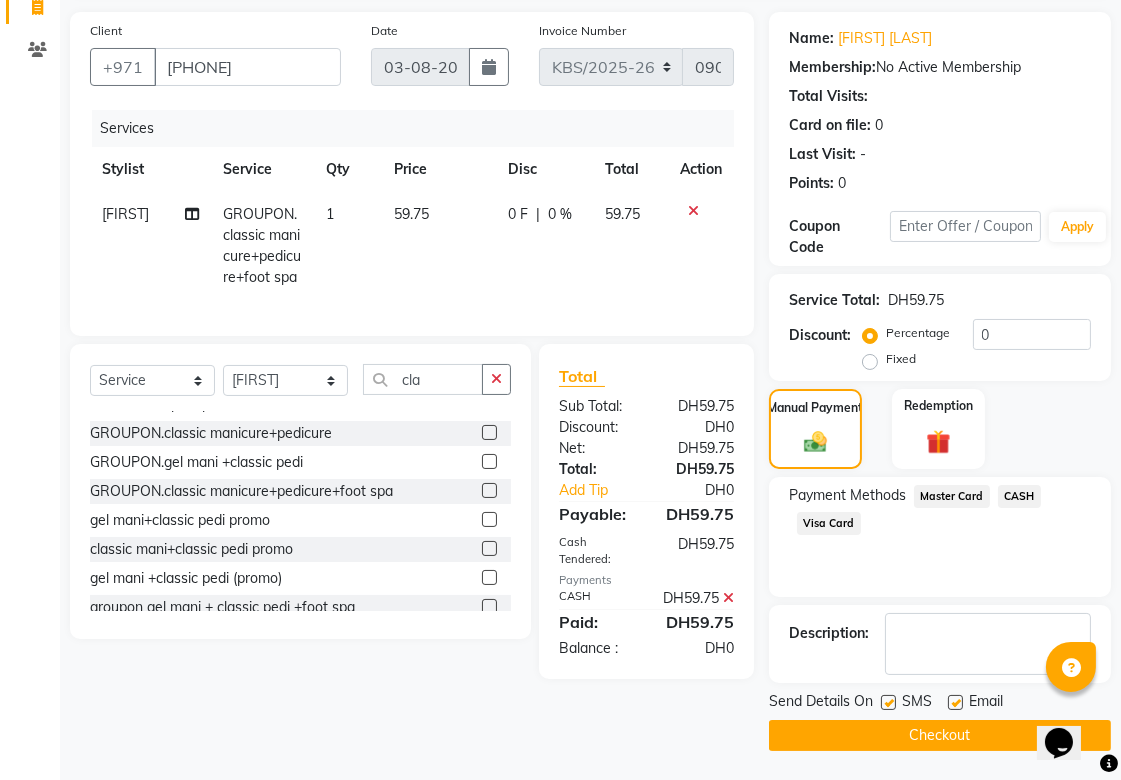 click on "CASH" 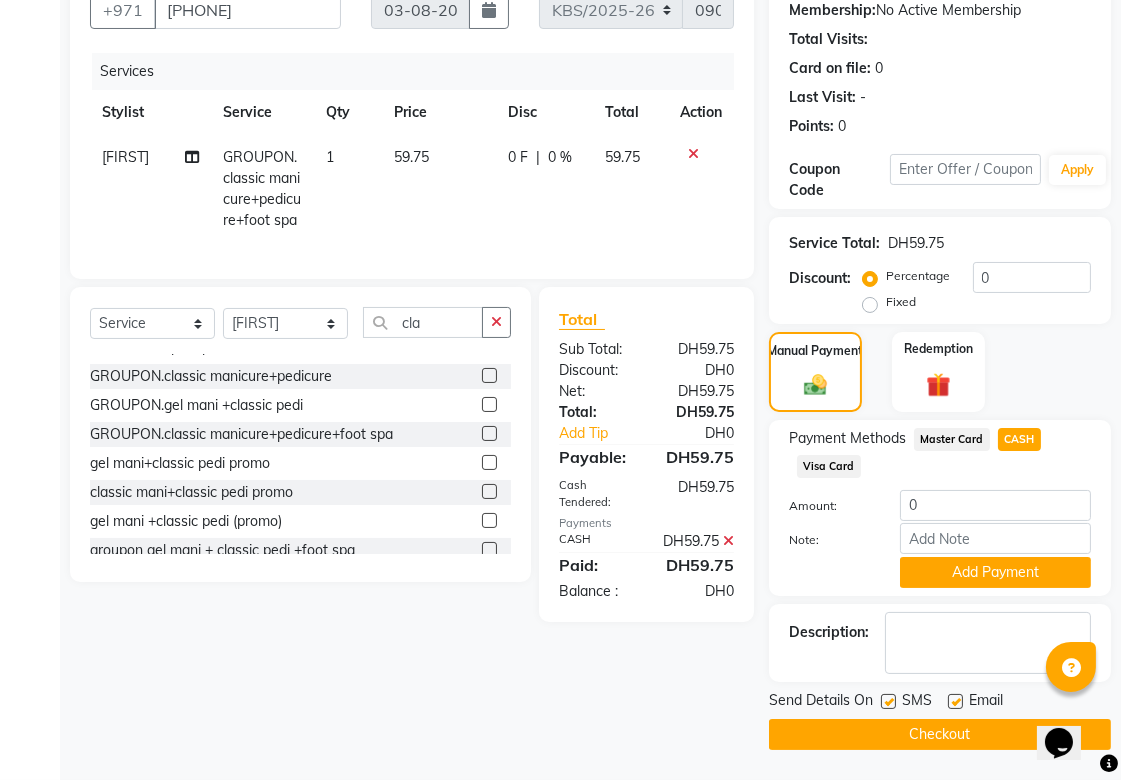 drag, startPoint x: 696, startPoint y: 742, endPoint x: 674, endPoint y: 711, distance: 38.013157 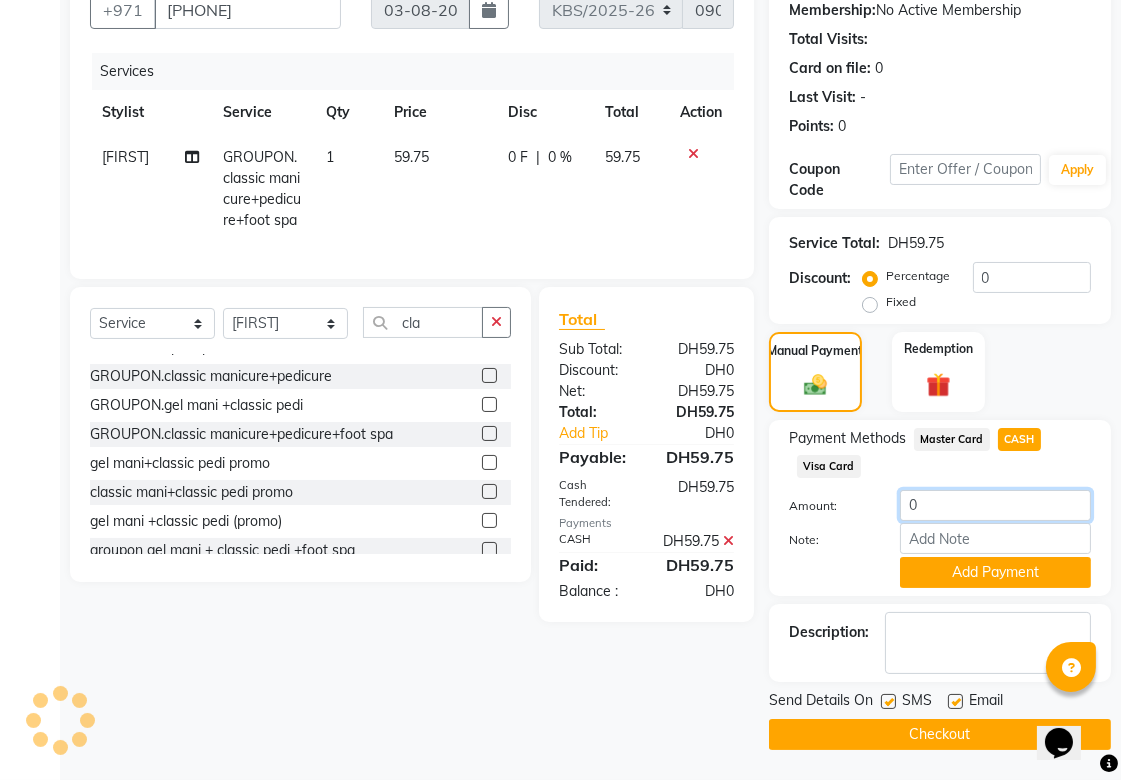 drag, startPoint x: 953, startPoint y: 497, endPoint x: 830, endPoint y: 492, distance: 123.101585 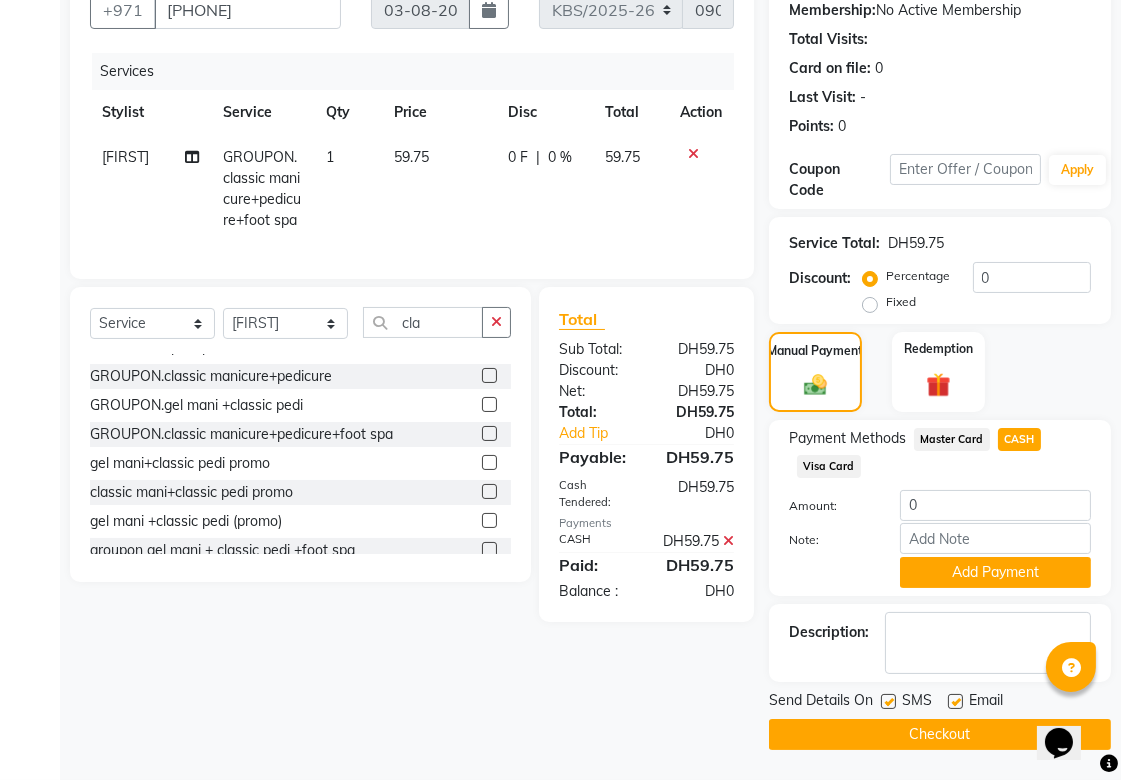 click on "Select  Service  Product  Membership  Package Voucher Prepaid Gift Card  Select Stylist KIMOS mena Nameta Reception samreen SHARMILA cla Classic Manicure   Classic Pedicure  Classic Mani & Pedi Combo  French Classic Manicure  French Classic Pedicure  Vegan Essie classic mani  Vegan essie classic Pedi  classic mani pedi promo   GROUPON.classic manicure+pedicure  GROUPON.gel mani +classic pedi  GROUPON.classic manicure+pedicure+foot spa  gel mani+classic pedi promo  classic mani+classic pedi promo  gel mani +classic pedi (promo)  groupon gel mani + classic pedi +foot spa" 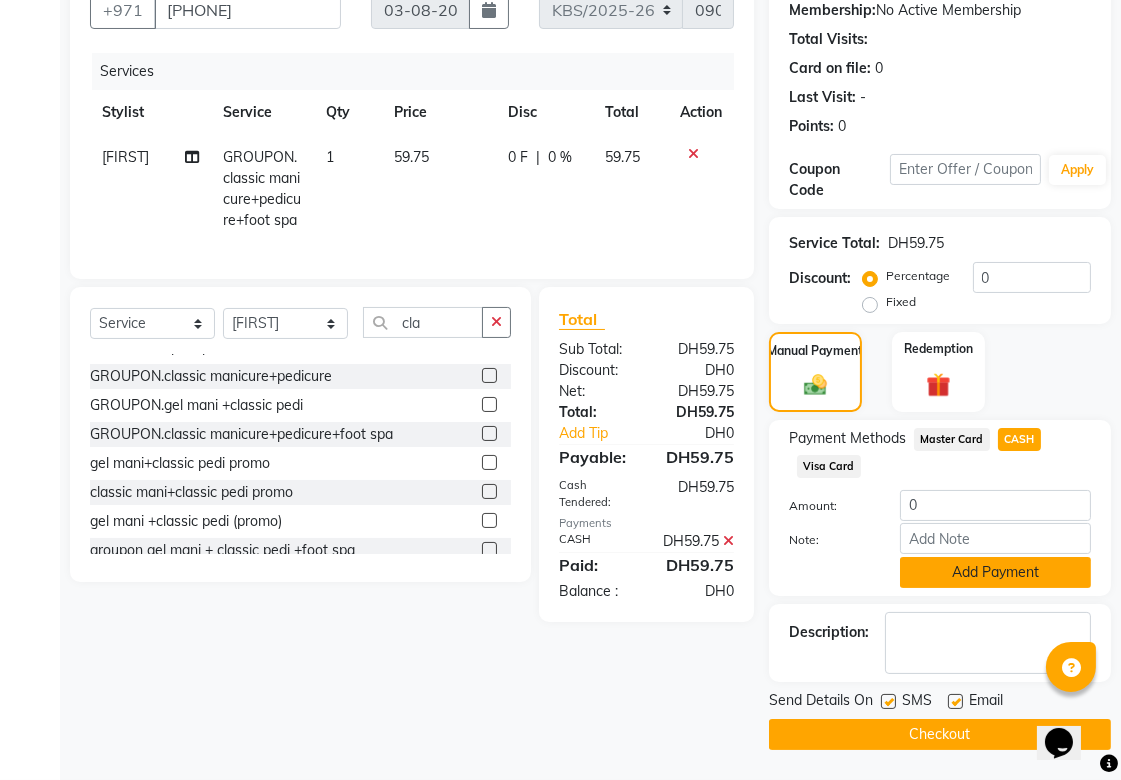 click on "Add Payment" 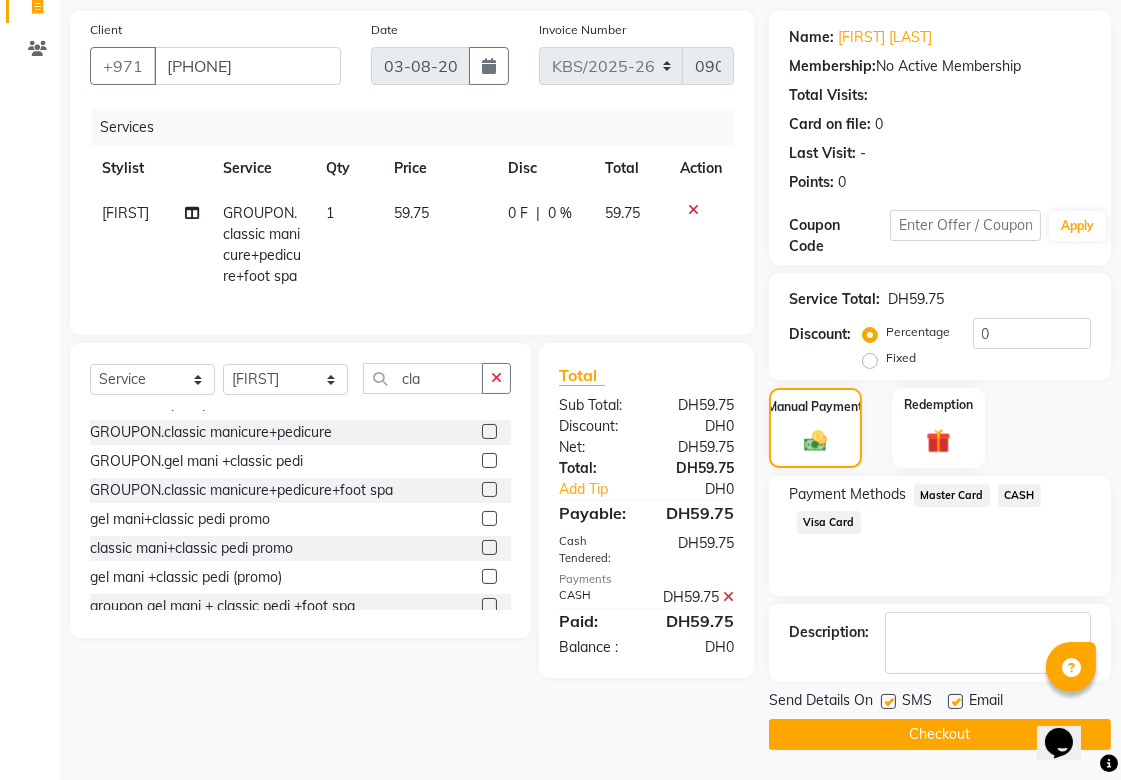 scroll, scrollTop: 138, scrollLeft: 0, axis: vertical 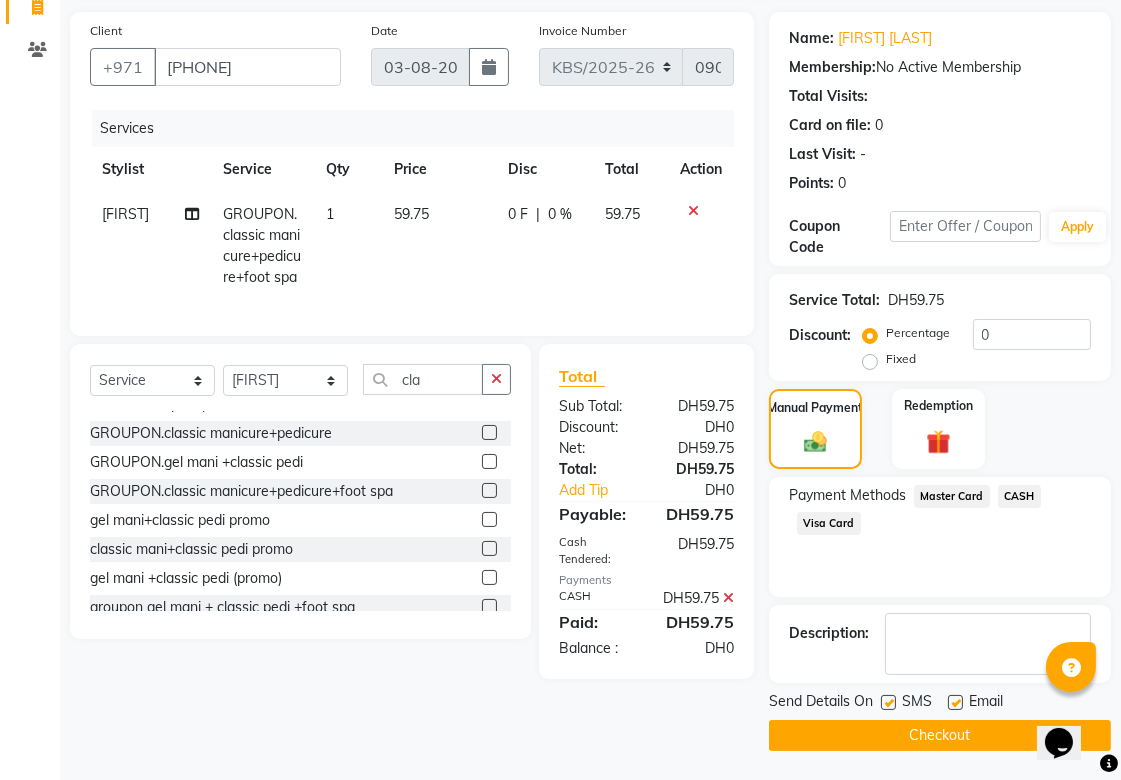 click on "Checkout" 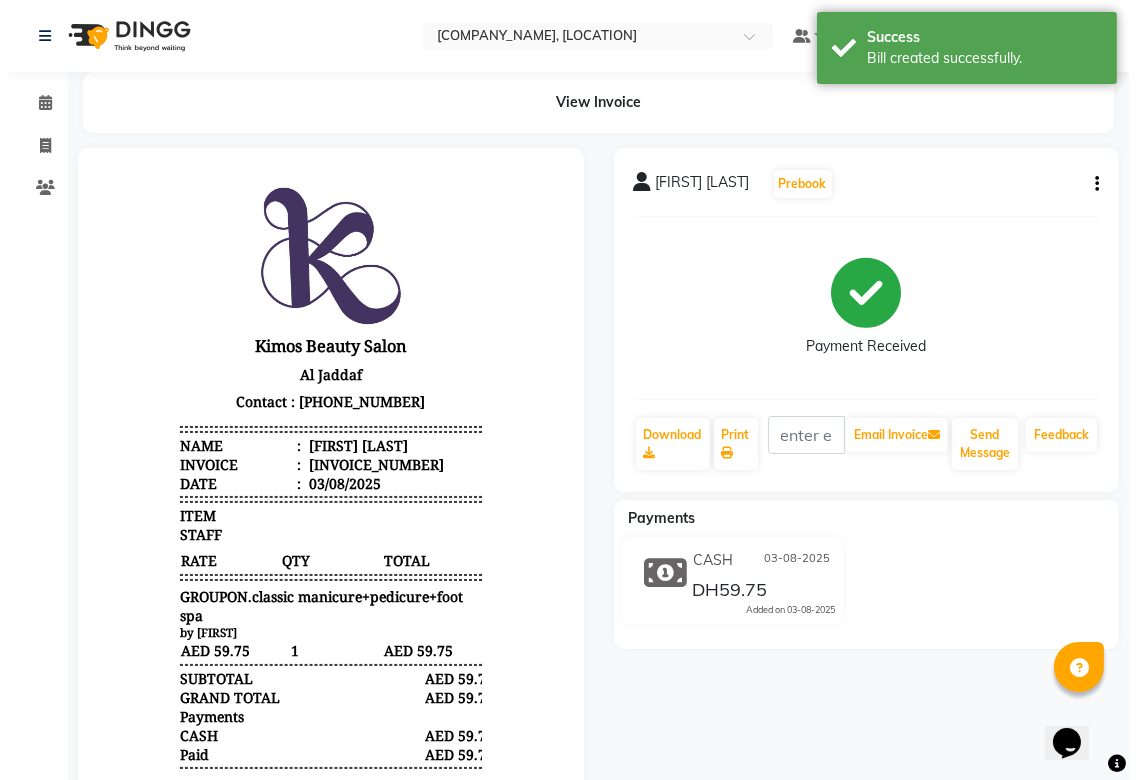 scroll, scrollTop: 0, scrollLeft: 0, axis: both 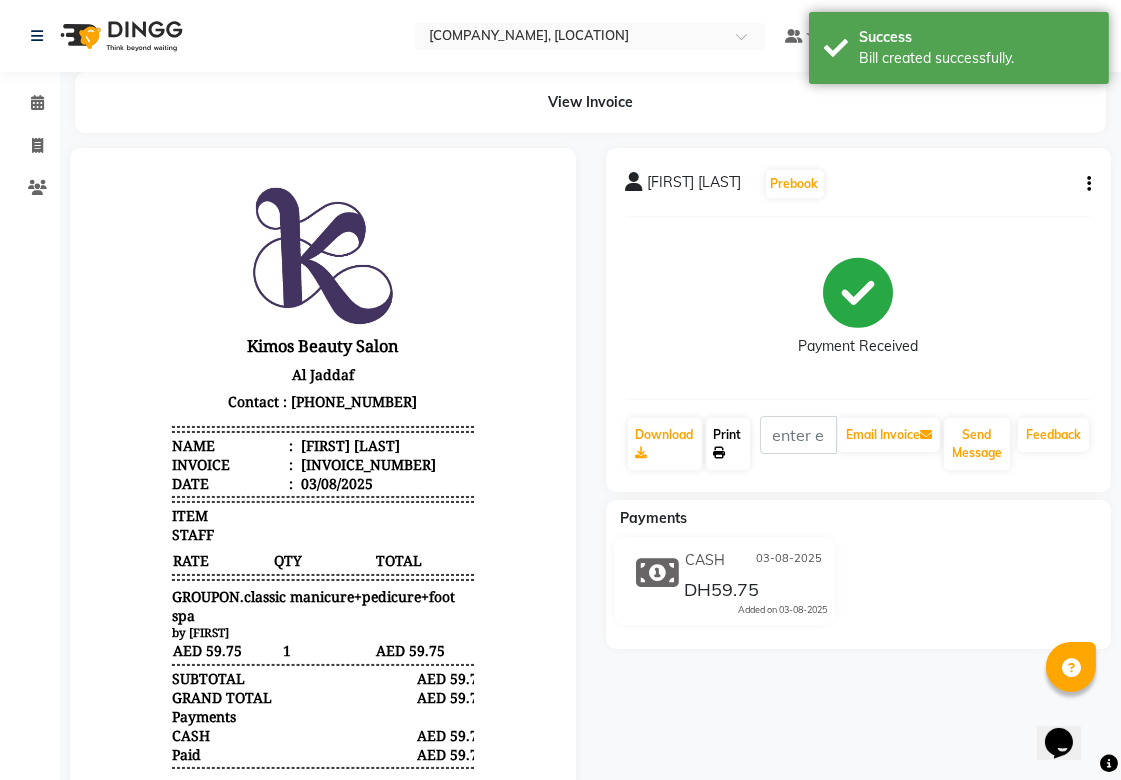 click on "Print" 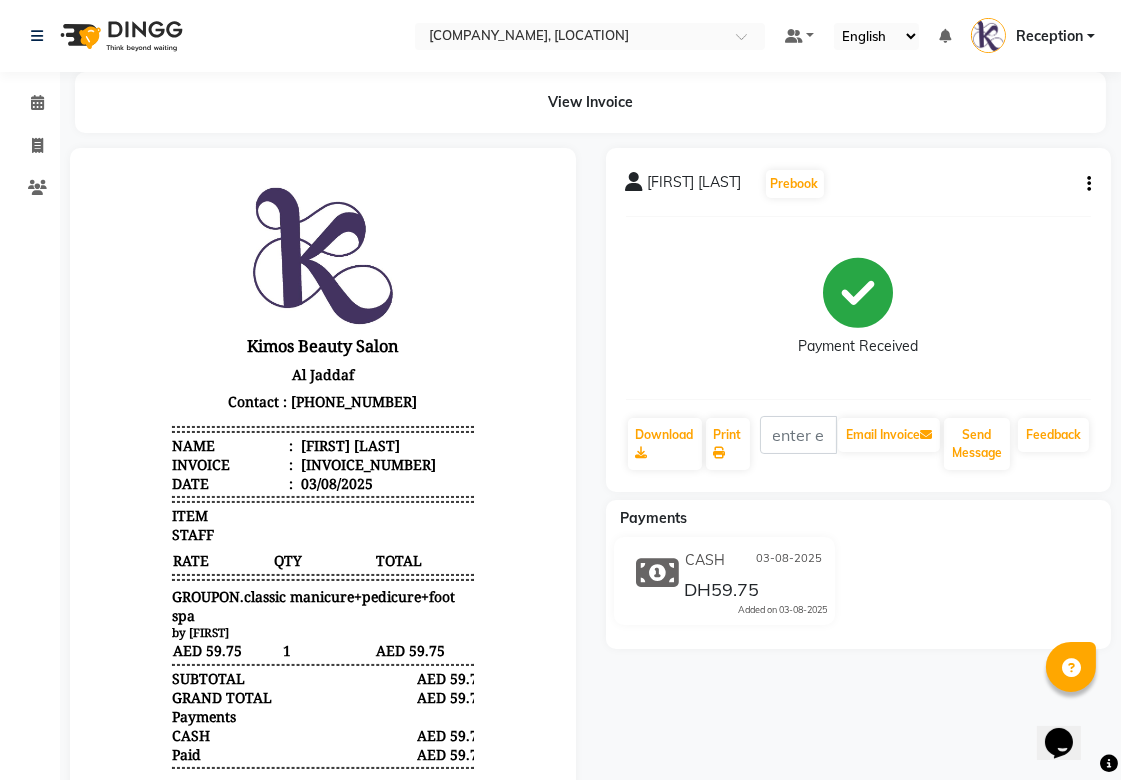 select on "service" 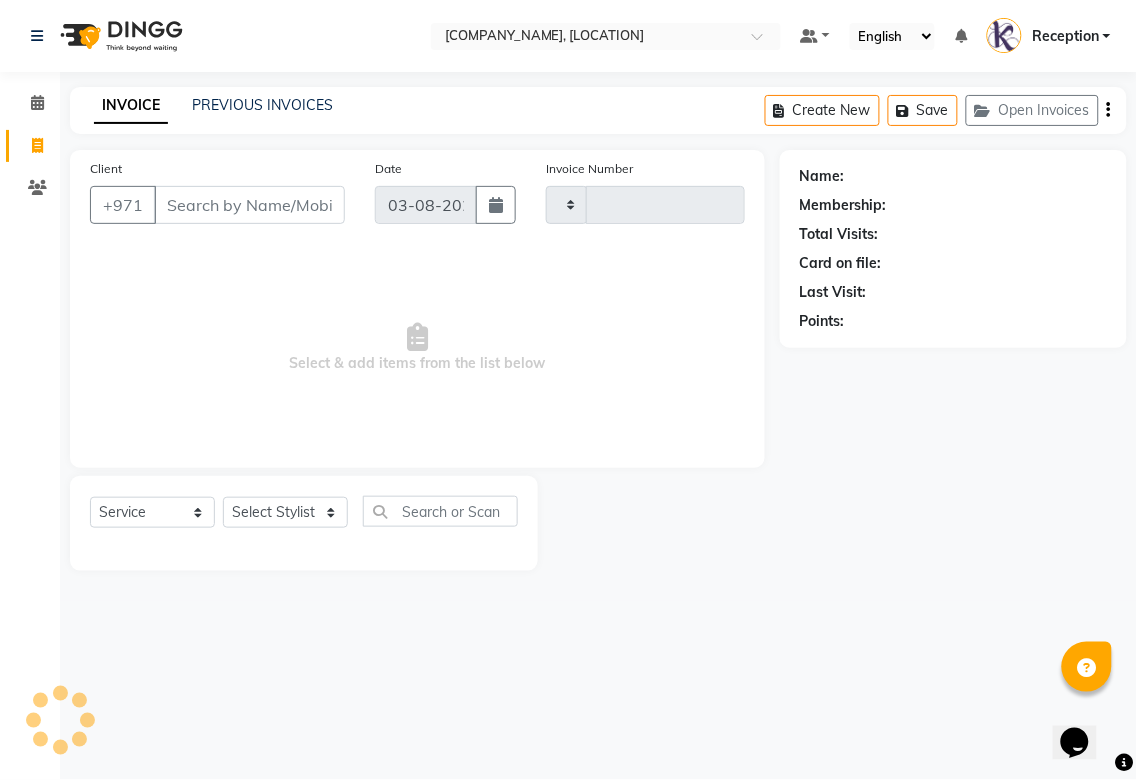 type on "0901" 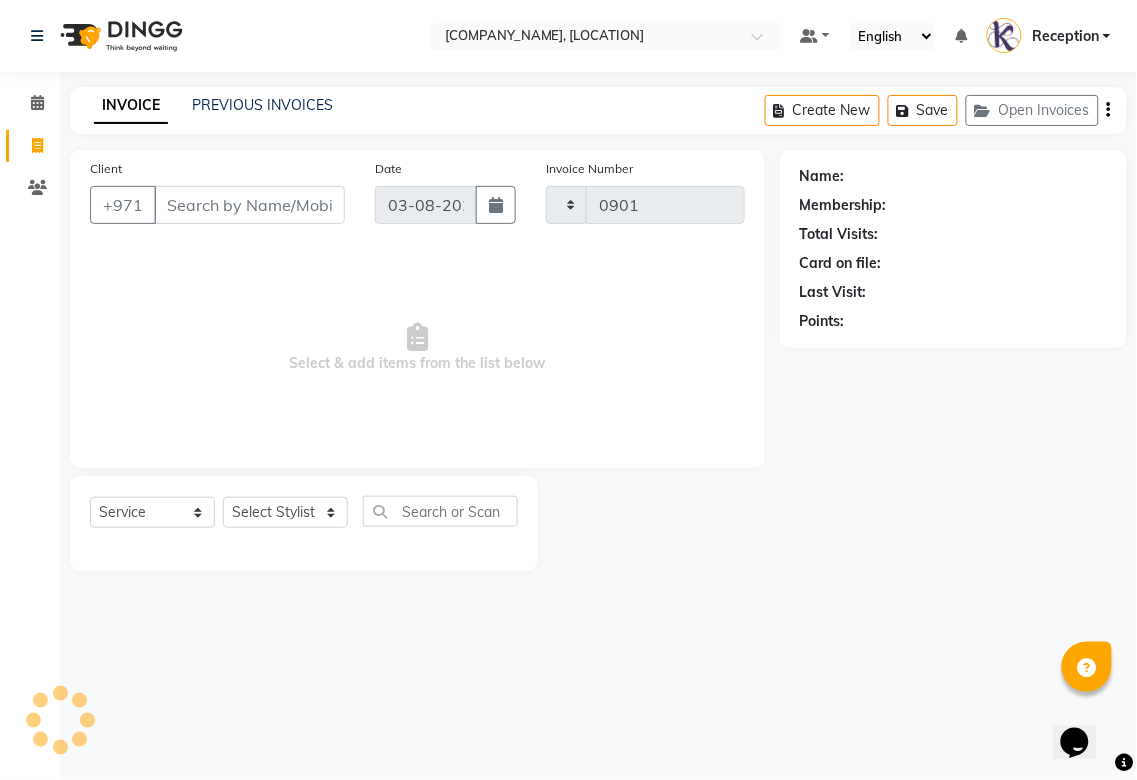 select on "3941" 